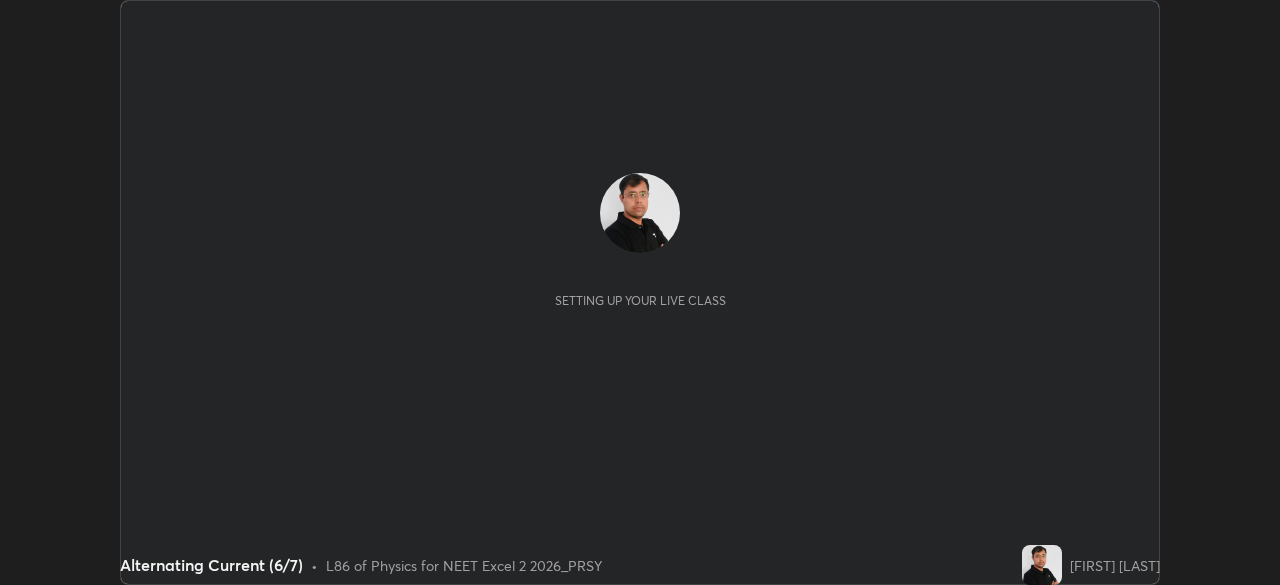 scroll, scrollTop: 0, scrollLeft: 0, axis: both 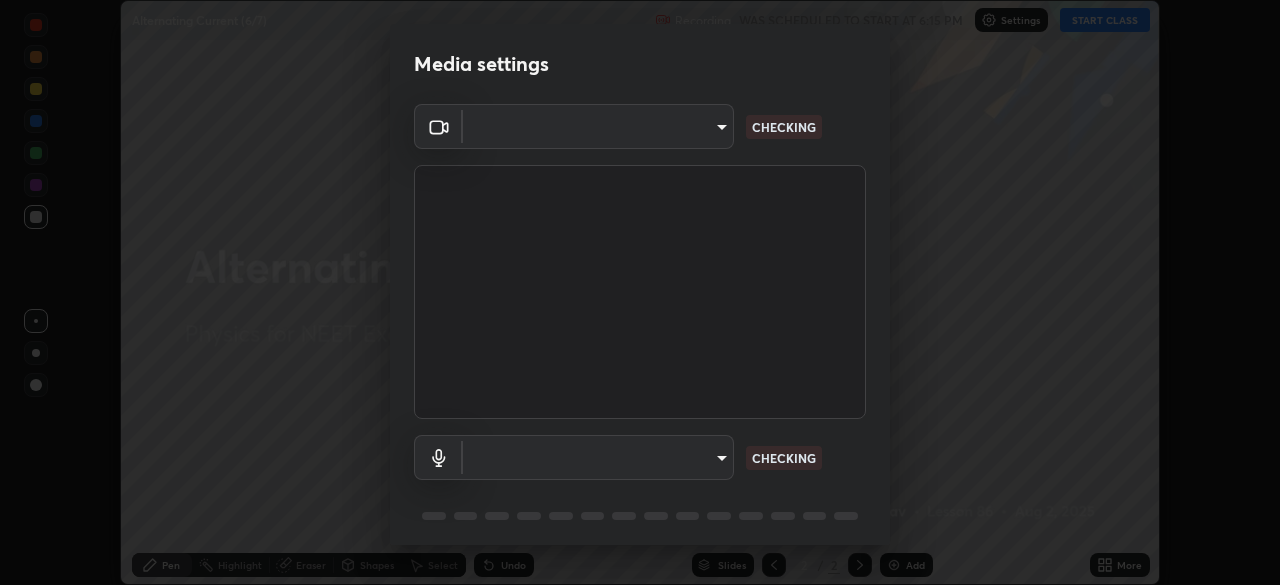 type on "119f56cd3221aa741ff86ef3c15b45e11b875c70691a8bbf6b5e475350e28a87" 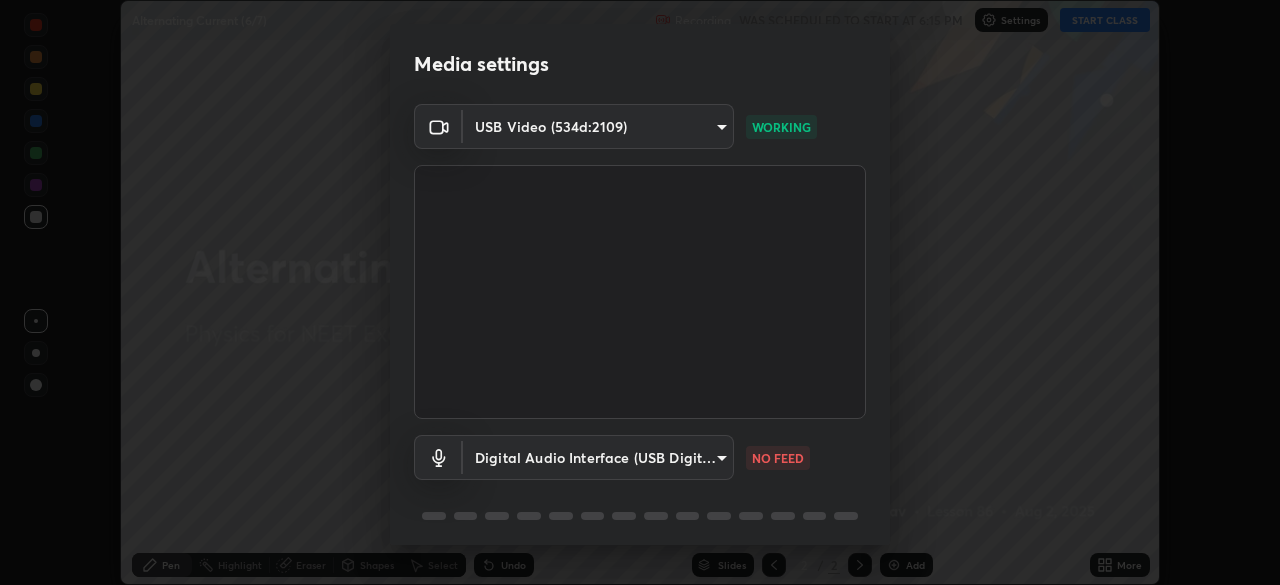 click on "Erase all Alternating Current (6/7) Recording WAS SCHEDULED TO START AT  6:15 PM Settings START CLASS Setting up your live class Alternating Current (6/7) • L86 of Physics for NEET Excel 2 2026_PRSY [FIRST] [LAST] Pen Highlight Eraser Shapes Select Undo Slides 2 / 2 Add More No doubts shared Encourage your learners to ask a doubt for better clarity Report an issue Reason for reporting Buffering Chat not working Audio - Video sync issue Educator video quality low ​ Attach an image Report Media settings USB Video (534d:2109) 119f56cd3221aa741ff86ef3c15b45e11b875c70691a8bbf6b5e475350e28a87 WORKING Digital Audio Interface (USB Digital Audio) 45a9c77d48fdde6e6cd03441b68dd99a2e6cd2d3e6fd1e76814a193bea44ce11 NO FEED 1 / 5 Next" at bounding box center (640, 292) 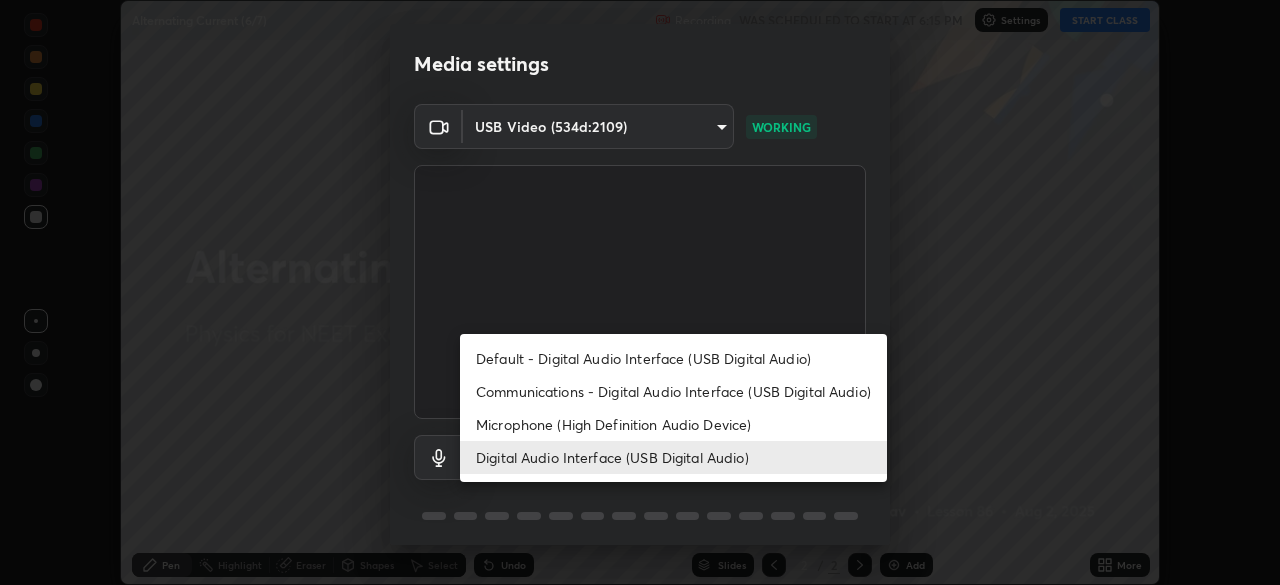 click on "Microphone (High Definition Audio Device)" at bounding box center (673, 424) 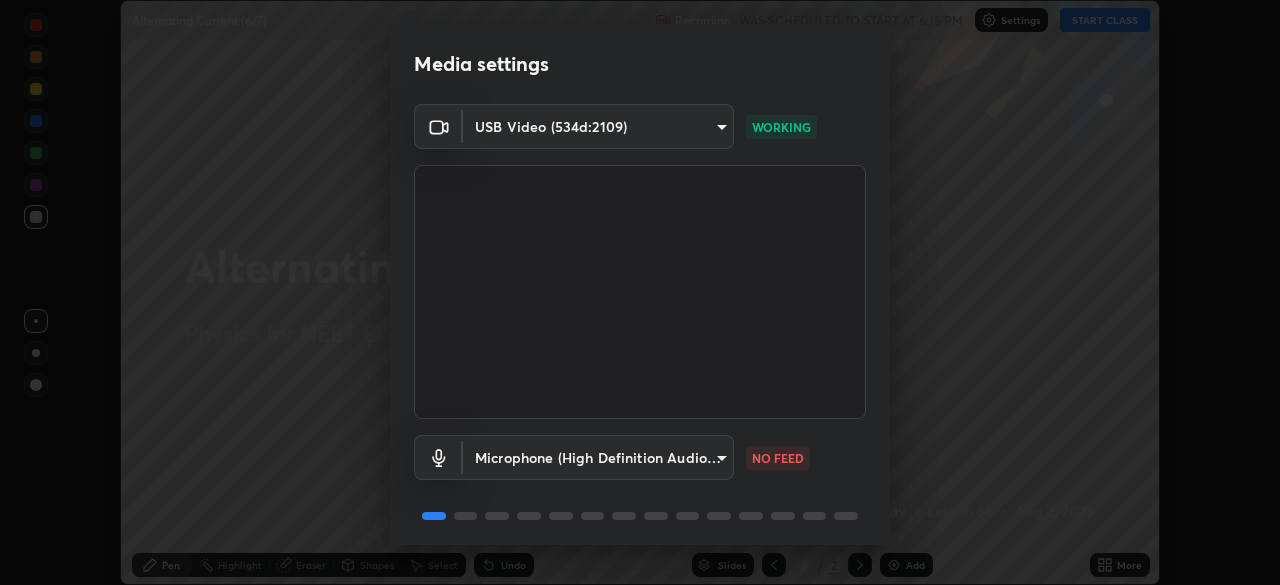 click on "Erase all Alternating Current (6/7) Recording WAS SCHEDULED TO START AT  6:15 PM Settings START CLASS Setting up your live class Alternating Current (6/7) • L86 of Physics for NEET Excel 2 2026_PRSY [FIRST] [LAST] Pen Highlight Eraser Shapes Select Undo Slides 2 / 2 Add More No doubts shared Encourage your learners to ask a doubt for better clarity Report an issue Reason for reporting Buffering Chat not working Audio - Video sync issue Educator video quality low ​ Attach an image Report Media settings USB Video (534d:2109) 119f56cd3221aa741ff86ef3c15b45e11b875c70691a8bbf6b5e475350e28a87 WORKING Microphone (High Definition Audio Device) 5115d90af2b768309cf9210d1f5d99a2374f83237944261c33c84720b57b6582 NO FEED 1 / 5 Next" at bounding box center (640, 292) 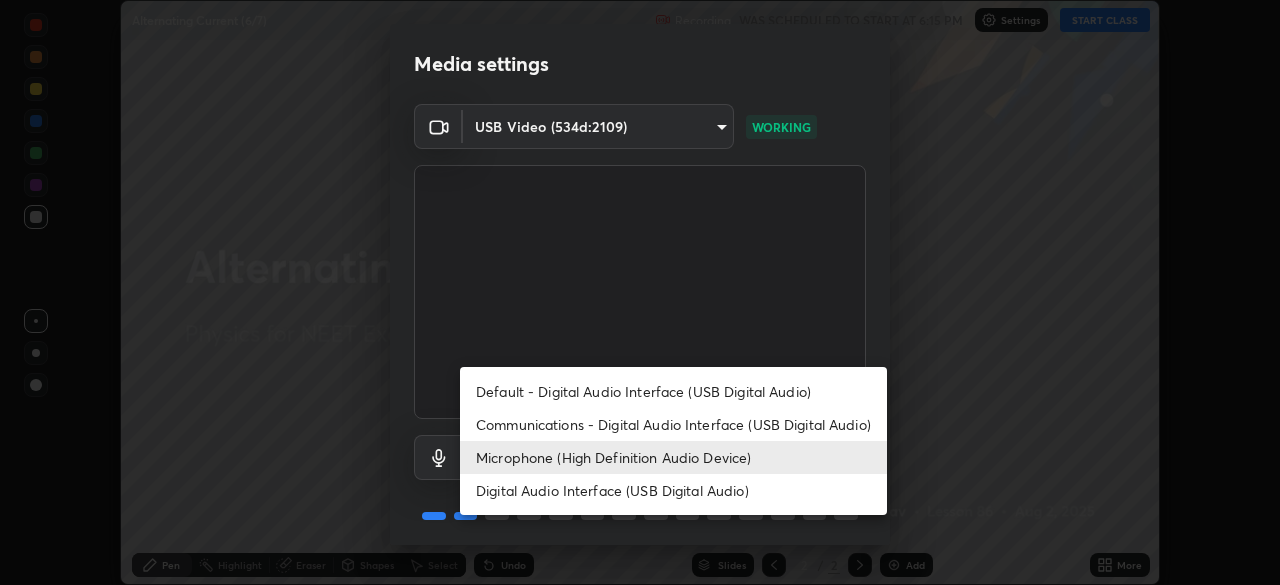 click on "Digital Audio Interface (USB Digital Audio)" at bounding box center (673, 490) 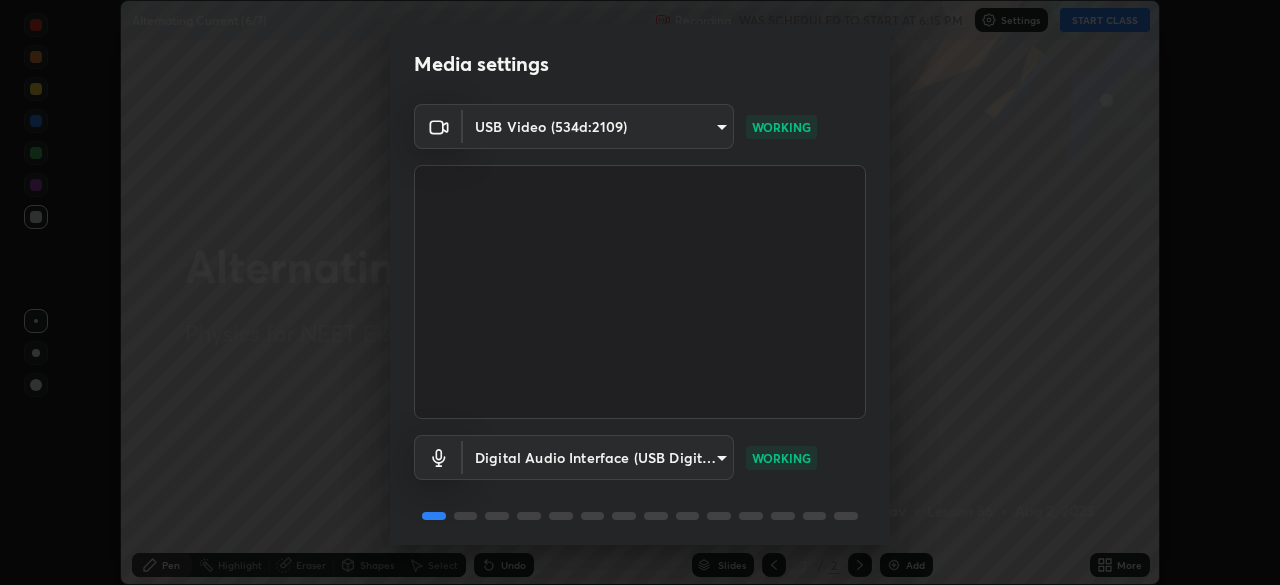 scroll, scrollTop: 71, scrollLeft: 0, axis: vertical 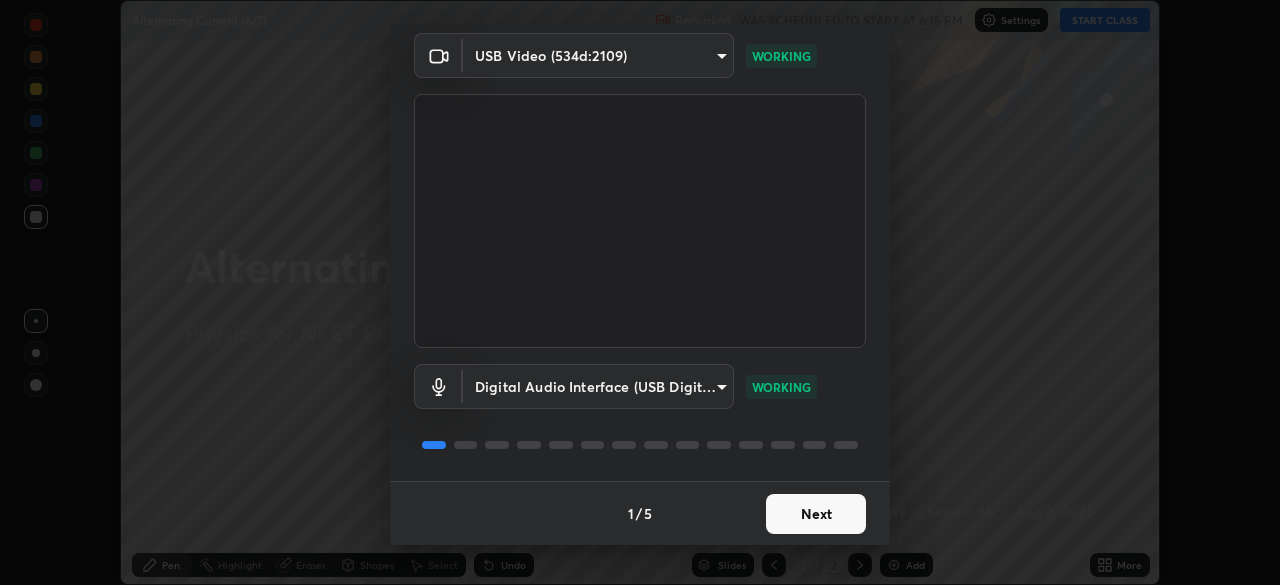 click on "Next" at bounding box center (816, 514) 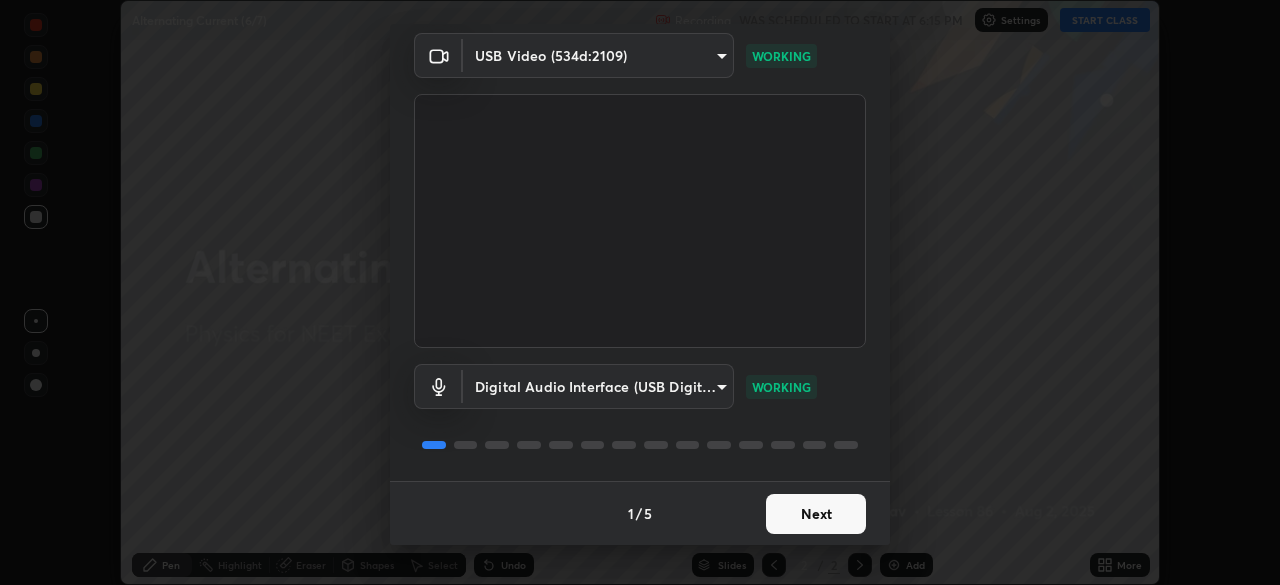 scroll, scrollTop: 0, scrollLeft: 0, axis: both 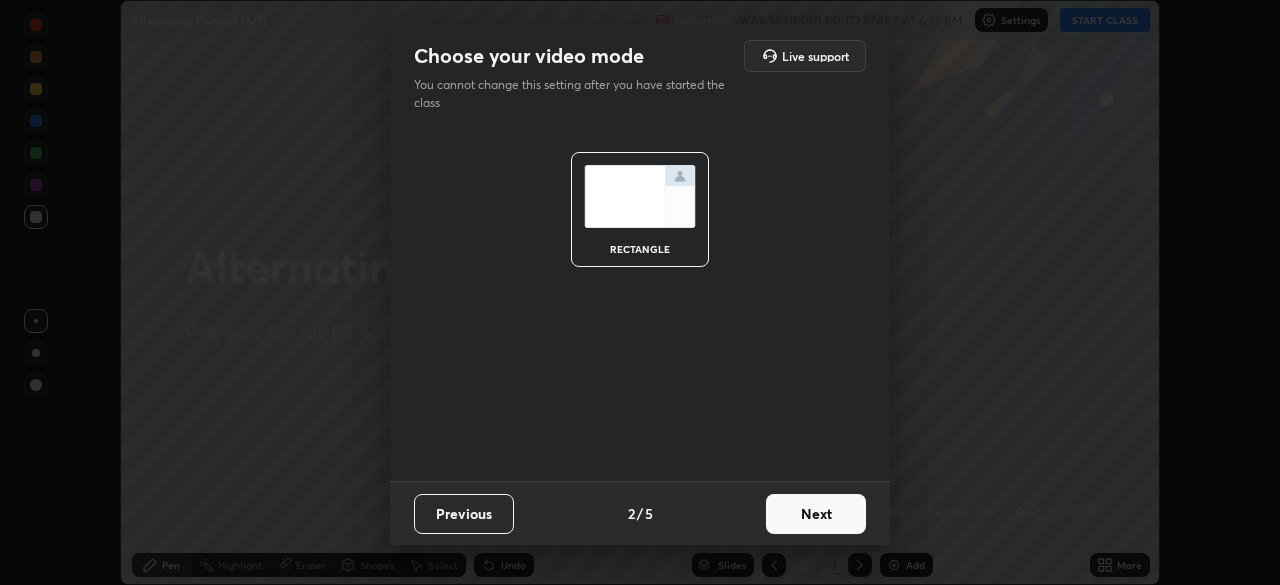 click on "Next" at bounding box center (816, 514) 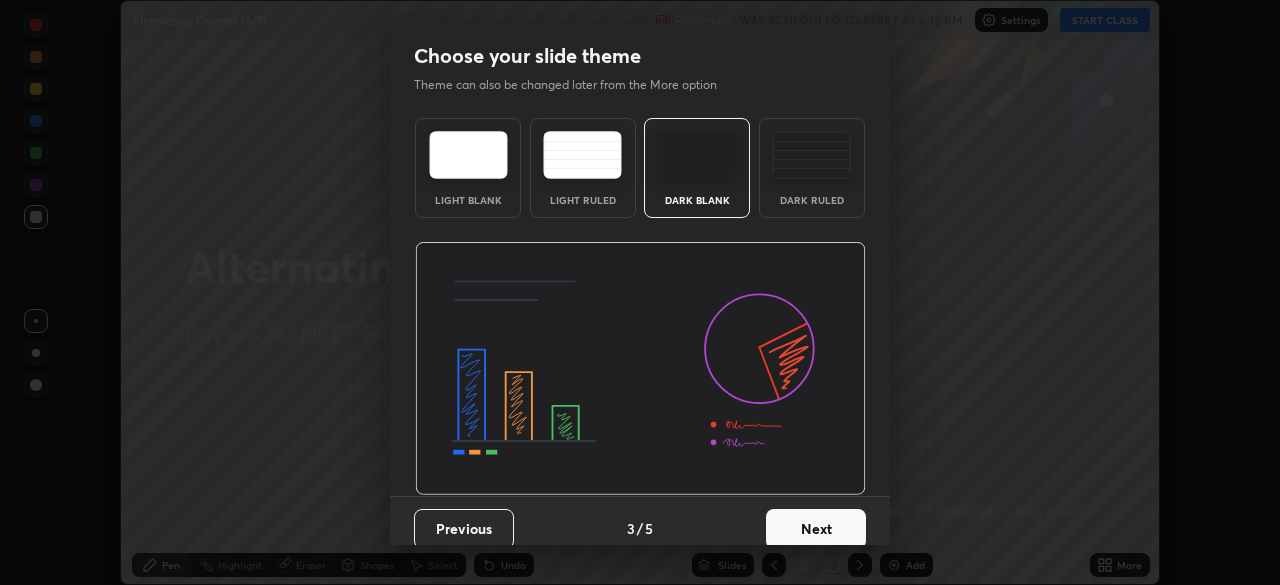 click at bounding box center (811, 155) 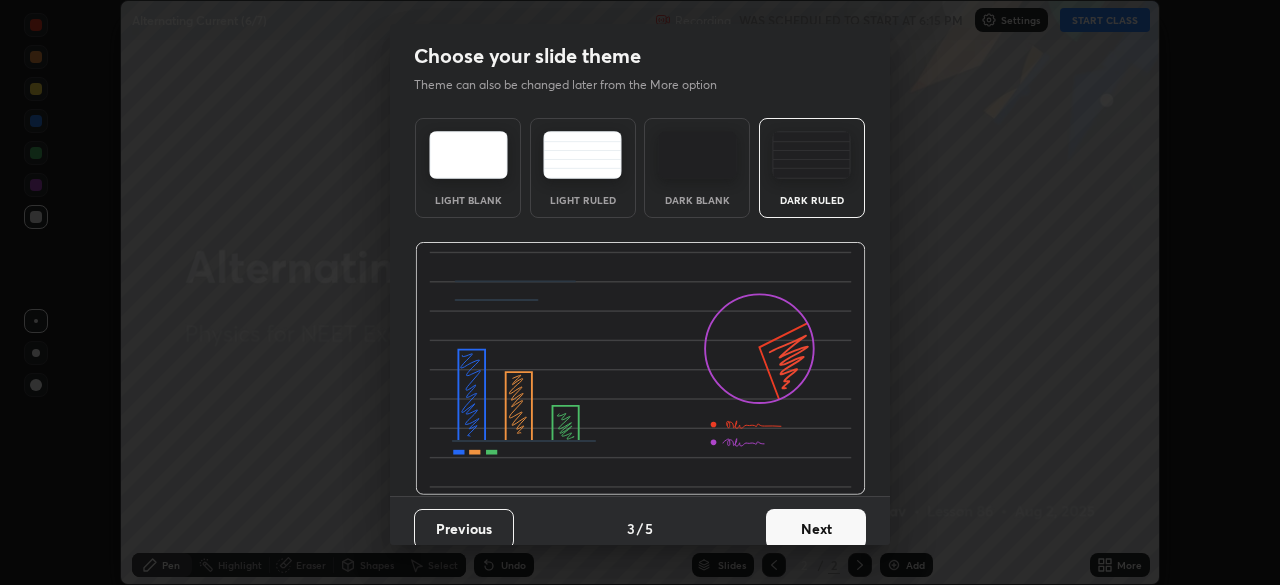 click on "Next" at bounding box center (816, 529) 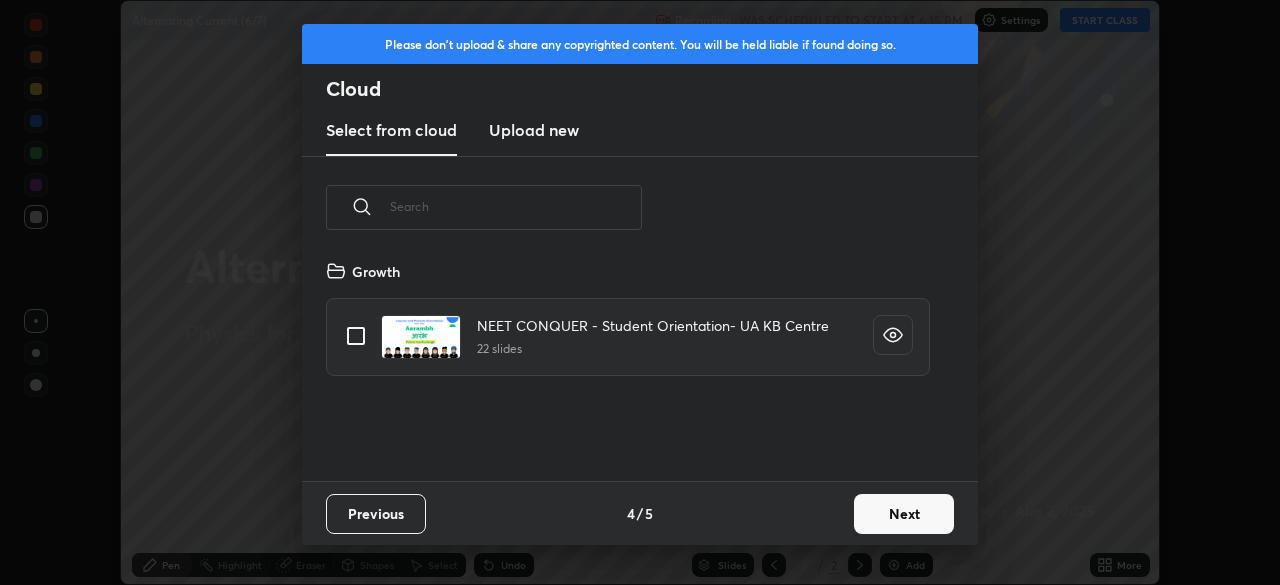 scroll, scrollTop: 7, scrollLeft: 11, axis: both 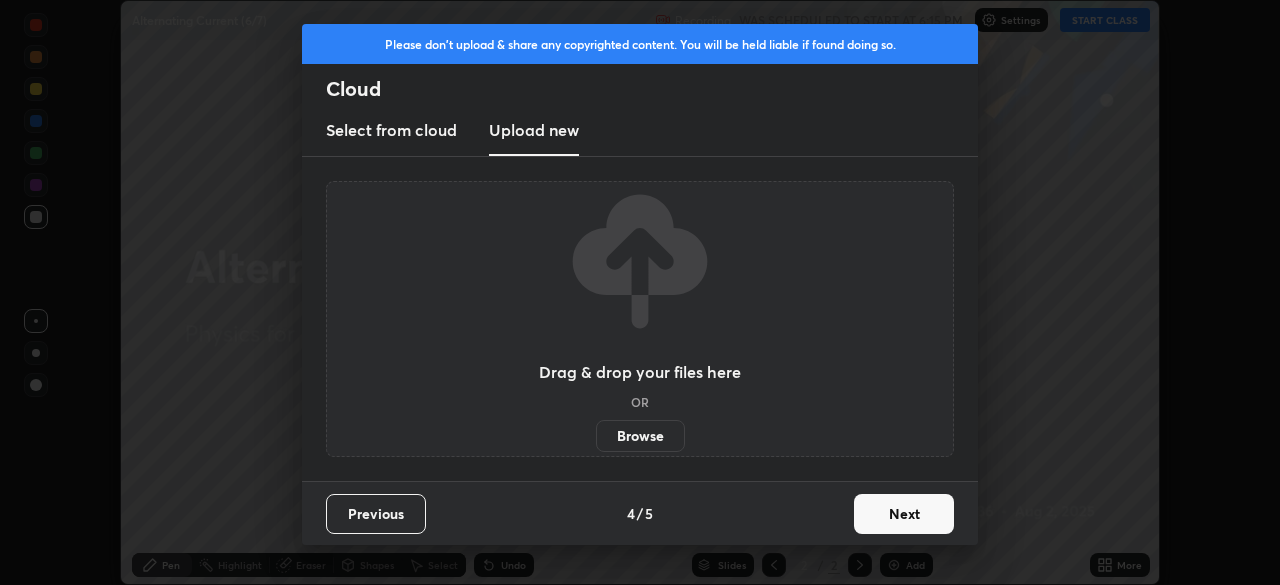 click on "Browse" at bounding box center (640, 436) 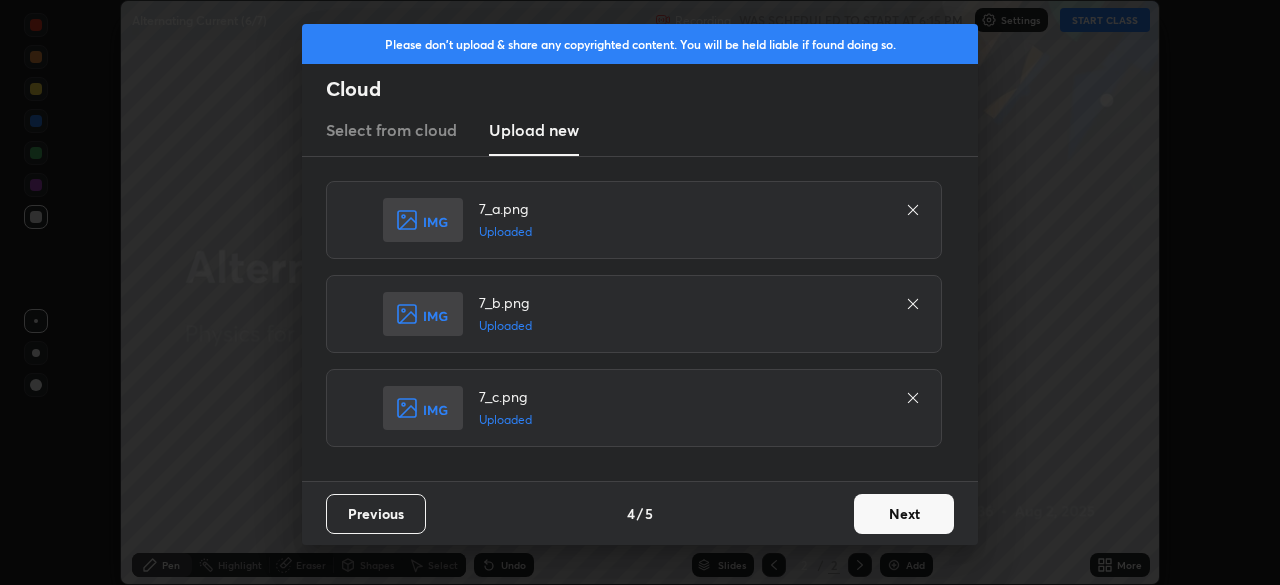 click on "Next" at bounding box center [904, 514] 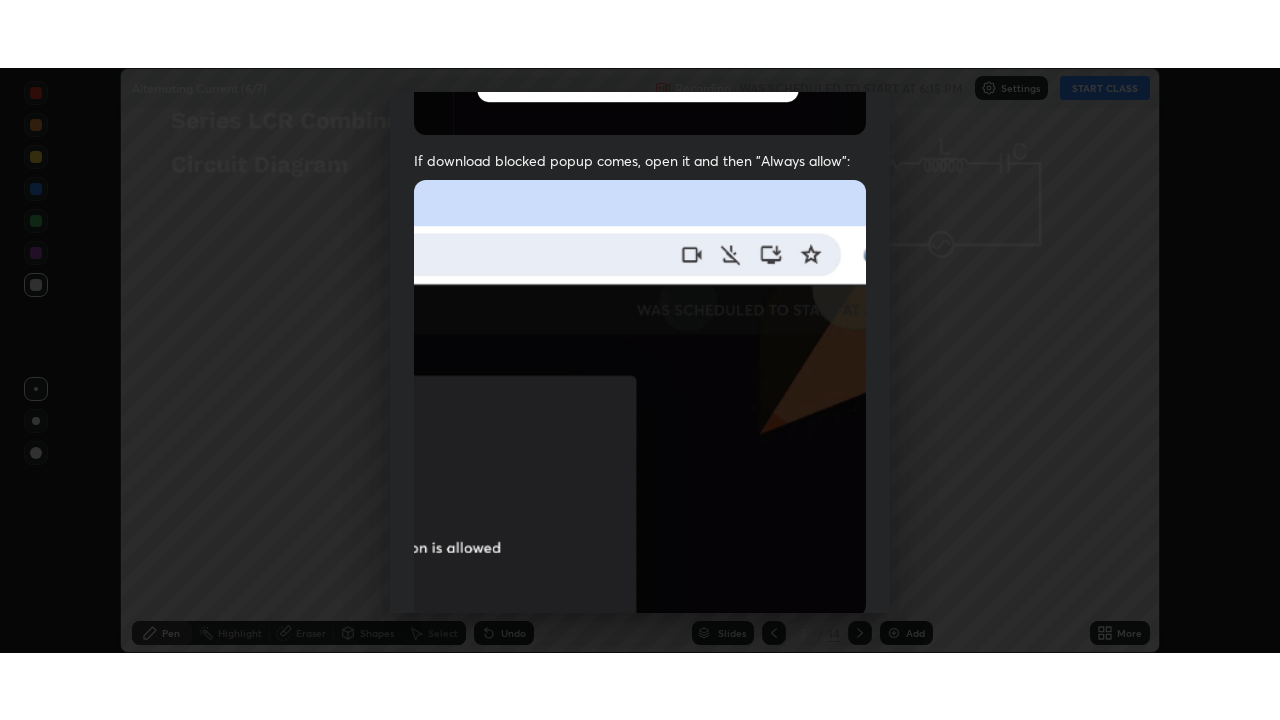 scroll, scrollTop: 479, scrollLeft: 0, axis: vertical 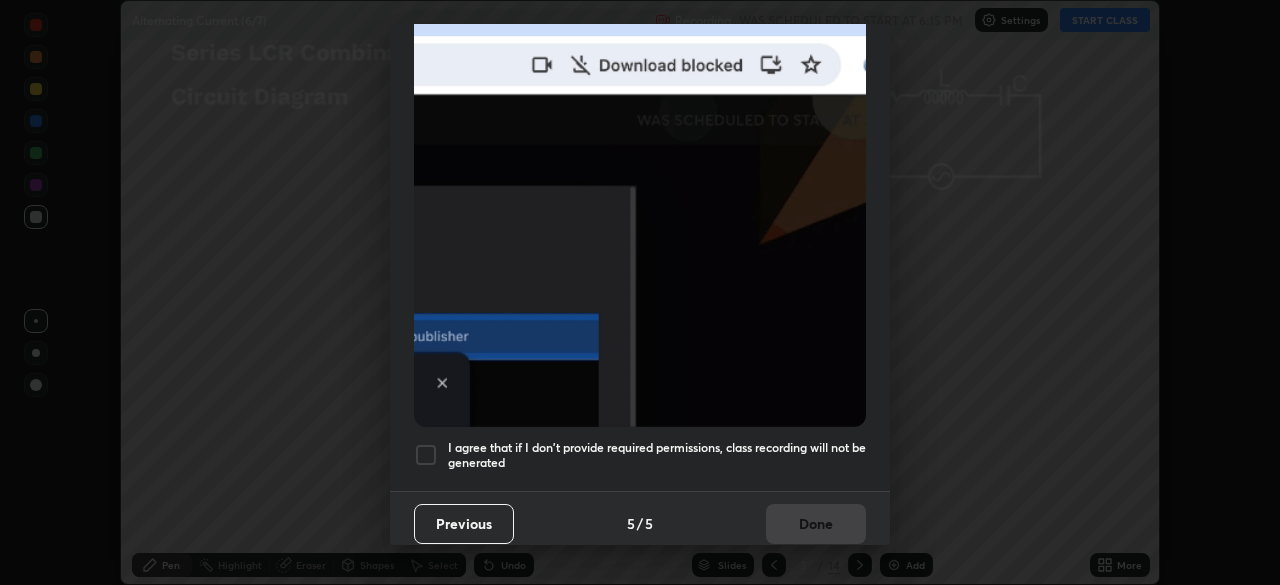 click at bounding box center (426, 455) 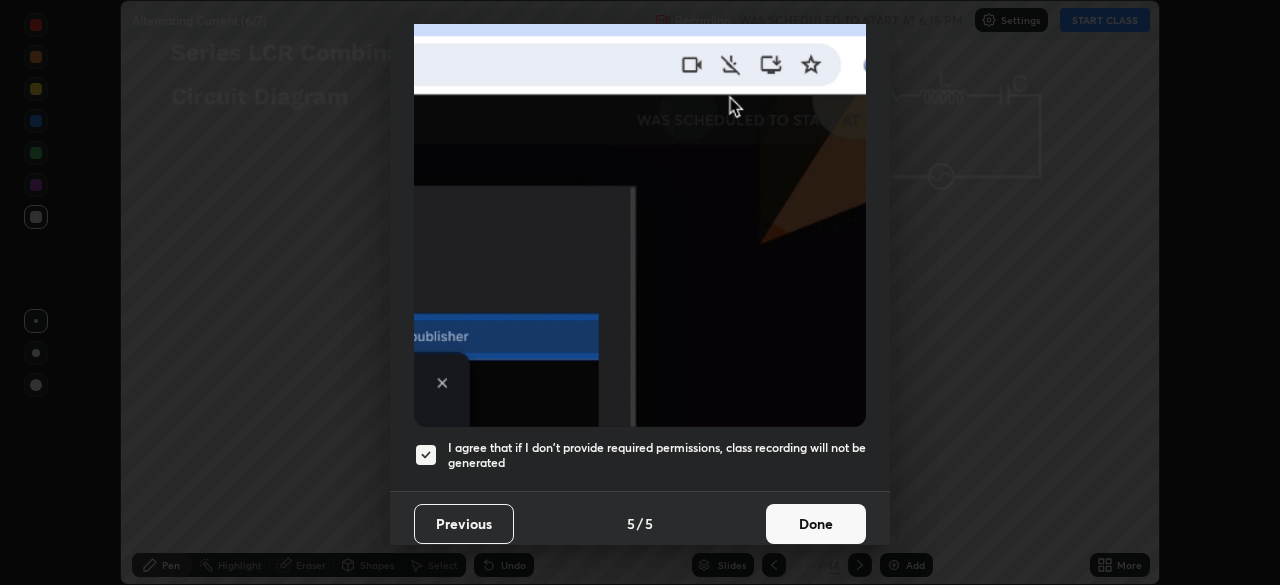 click on "Done" at bounding box center (816, 524) 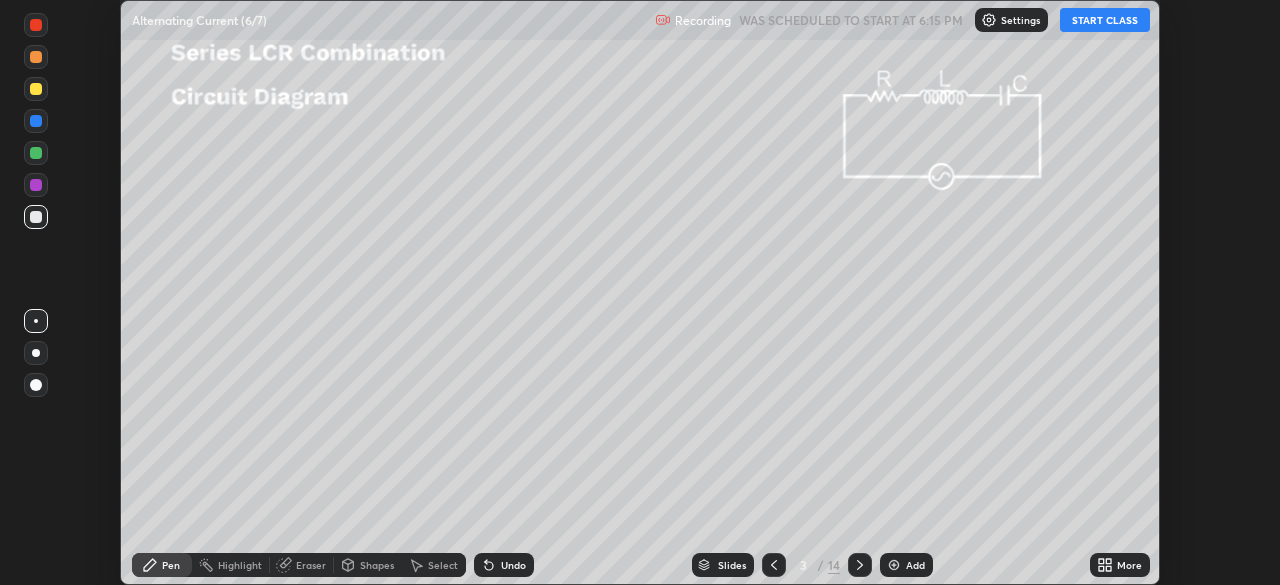 click 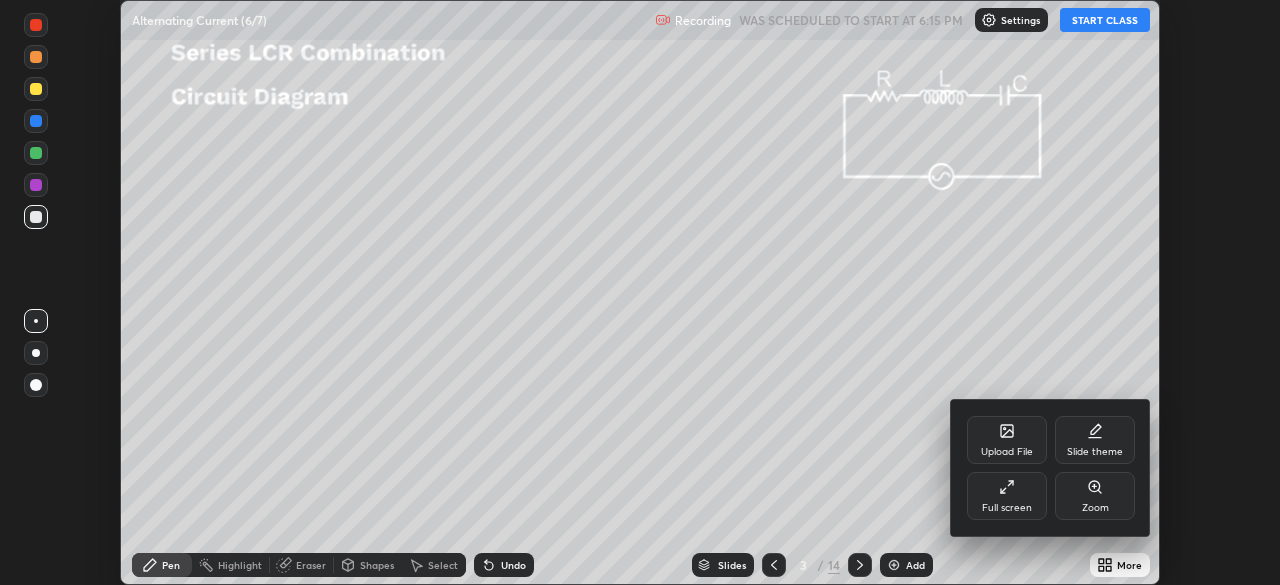 click on "Full screen" at bounding box center (1007, 496) 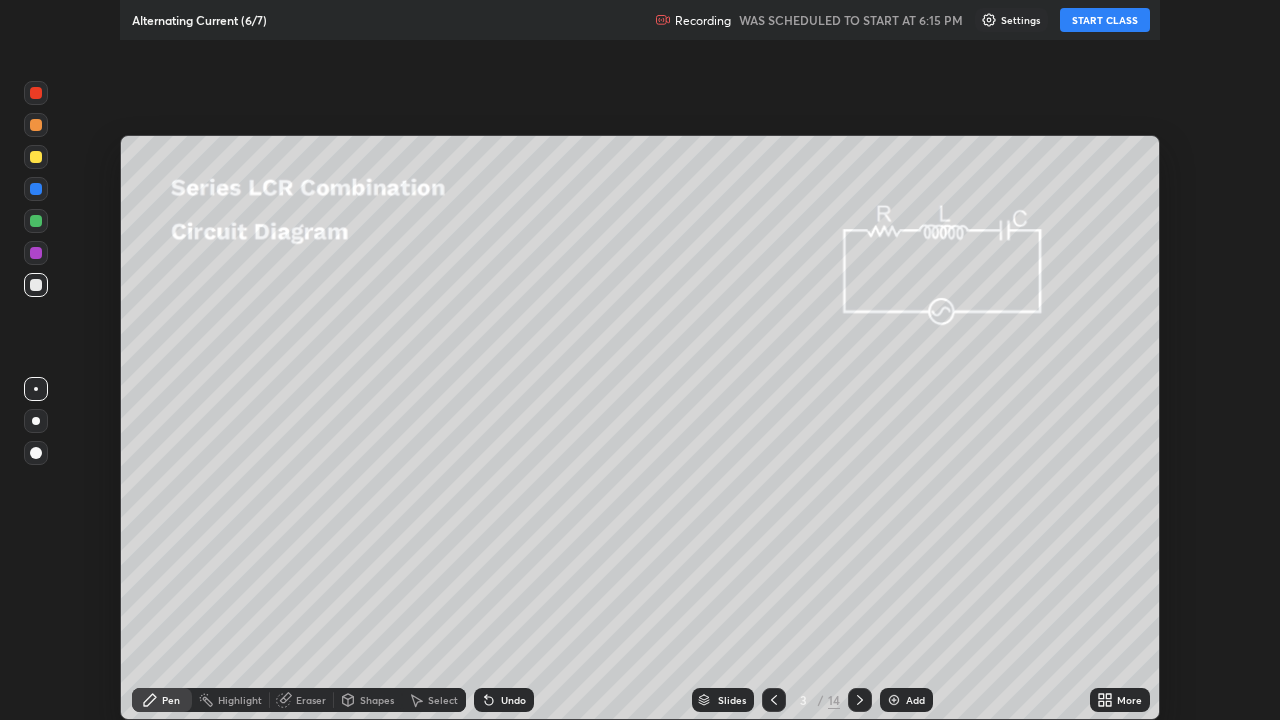 scroll, scrollTop: 99280, scrollLeft: 98720, axis: both 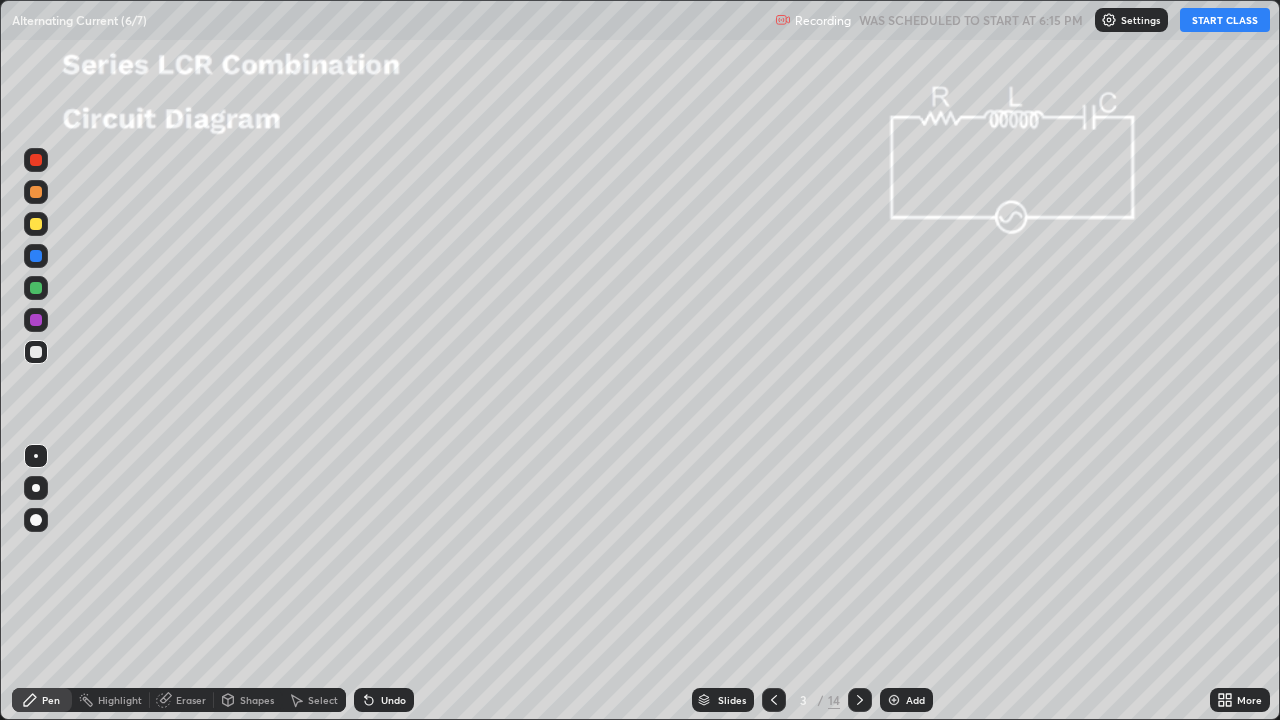 click 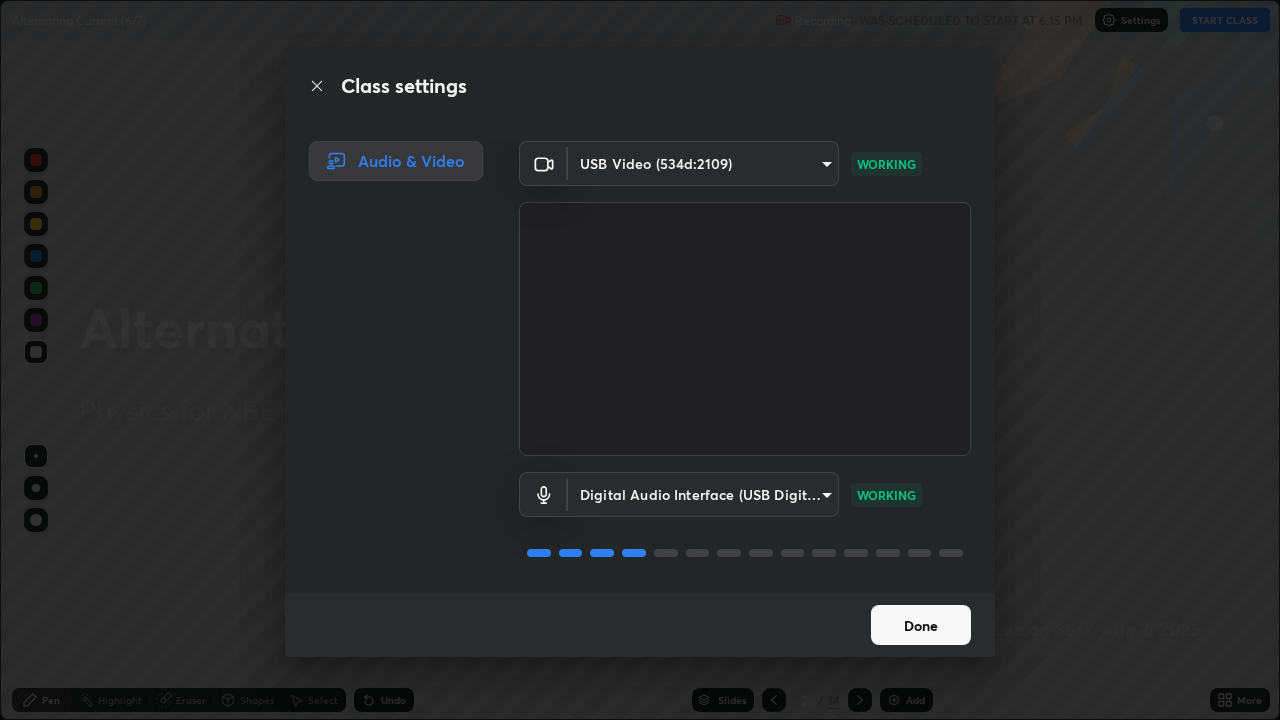 click on "Done" at bounding box center [921, 625] 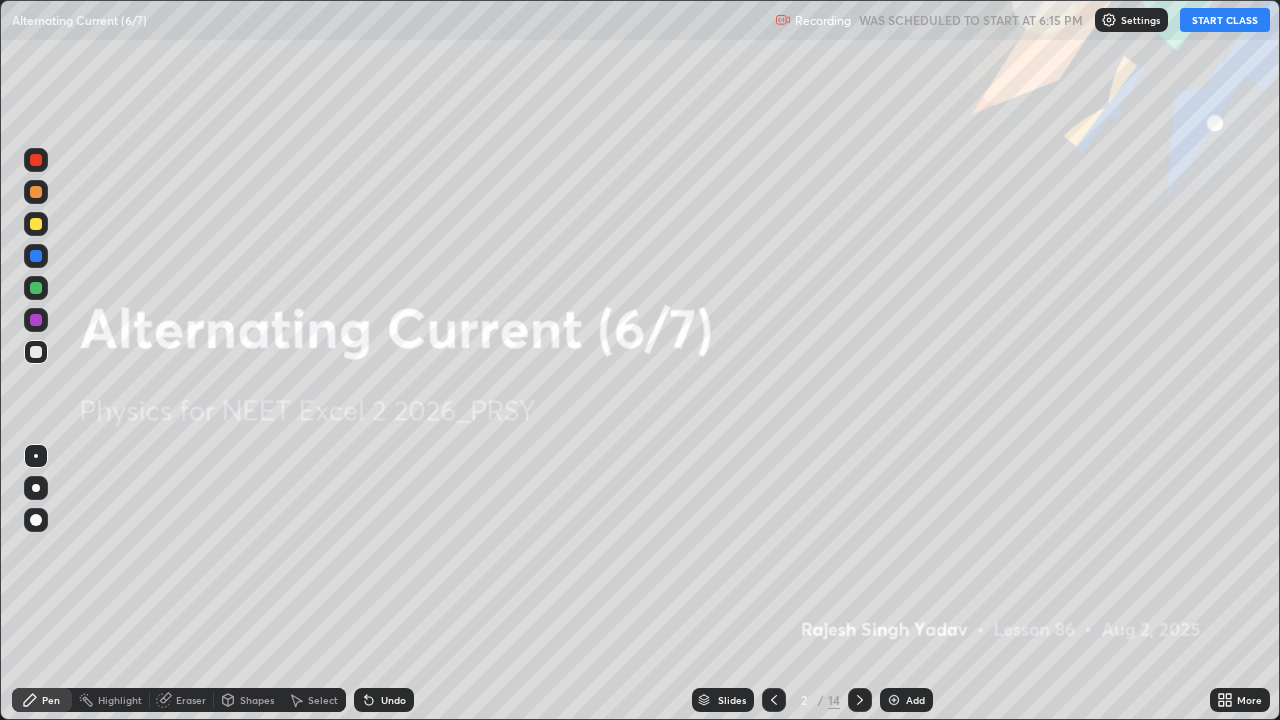 click on "START CLASS" at bounding box center [1225, 20] 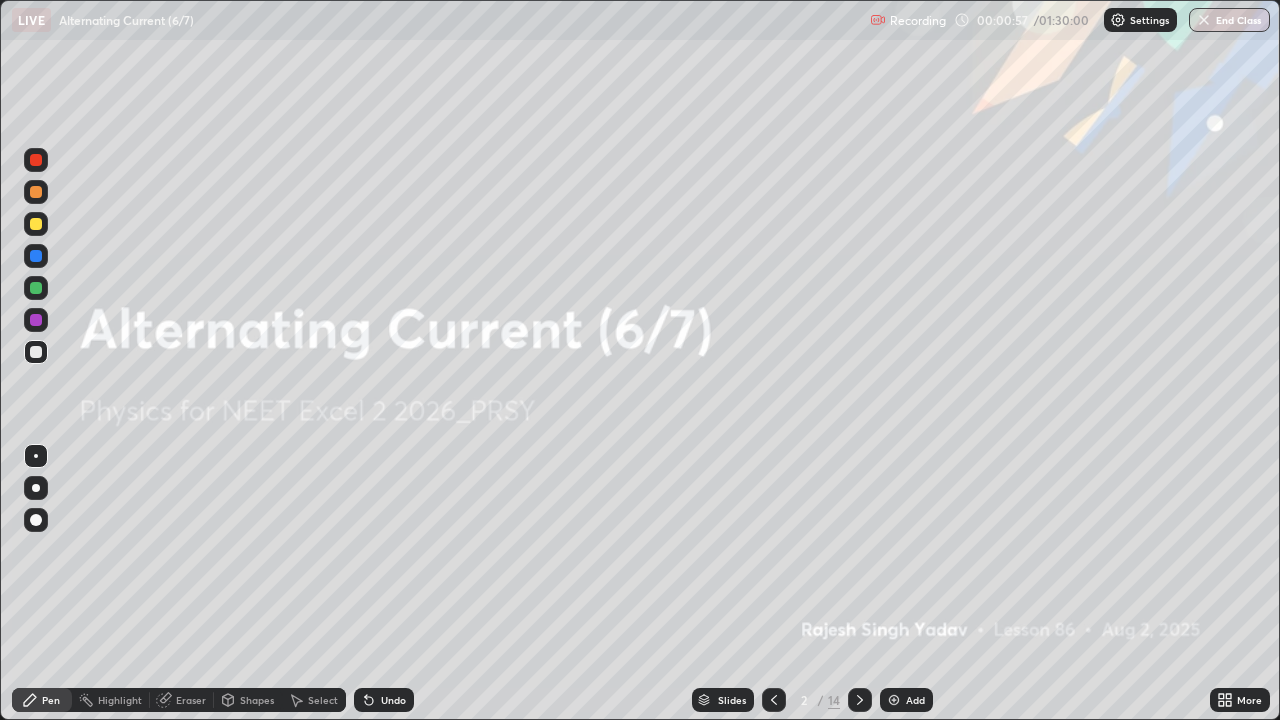 click 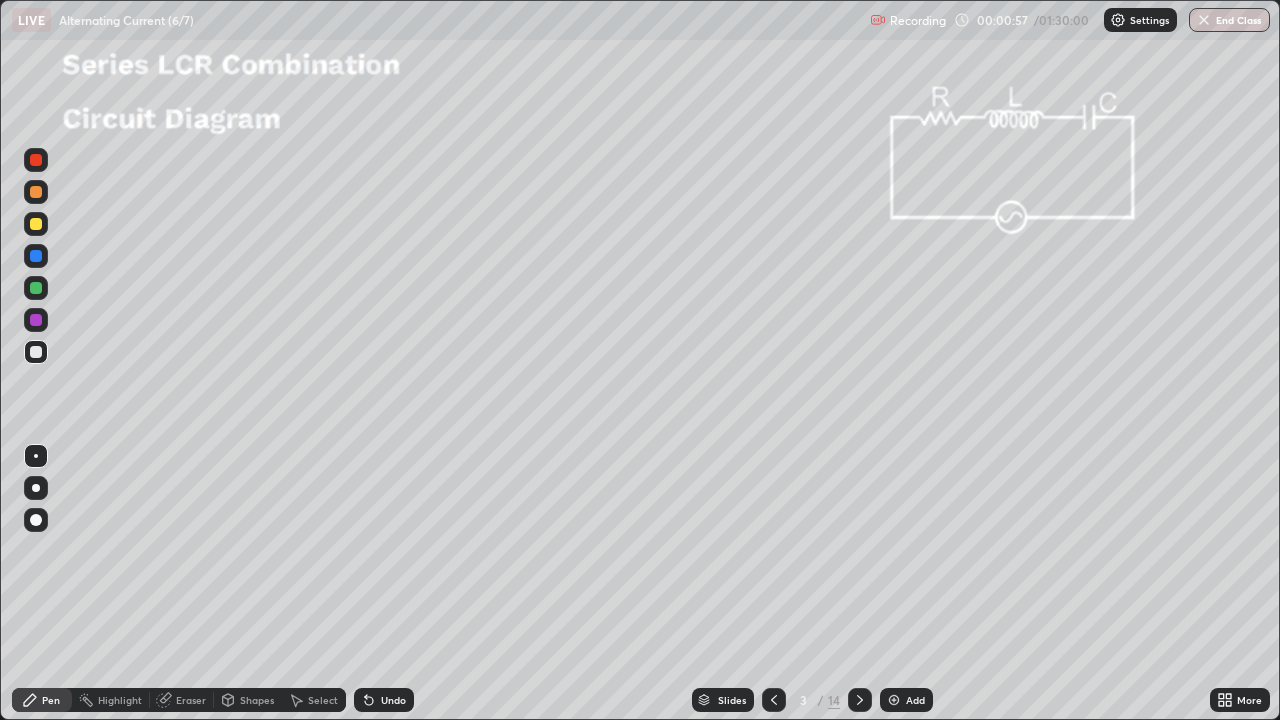 click 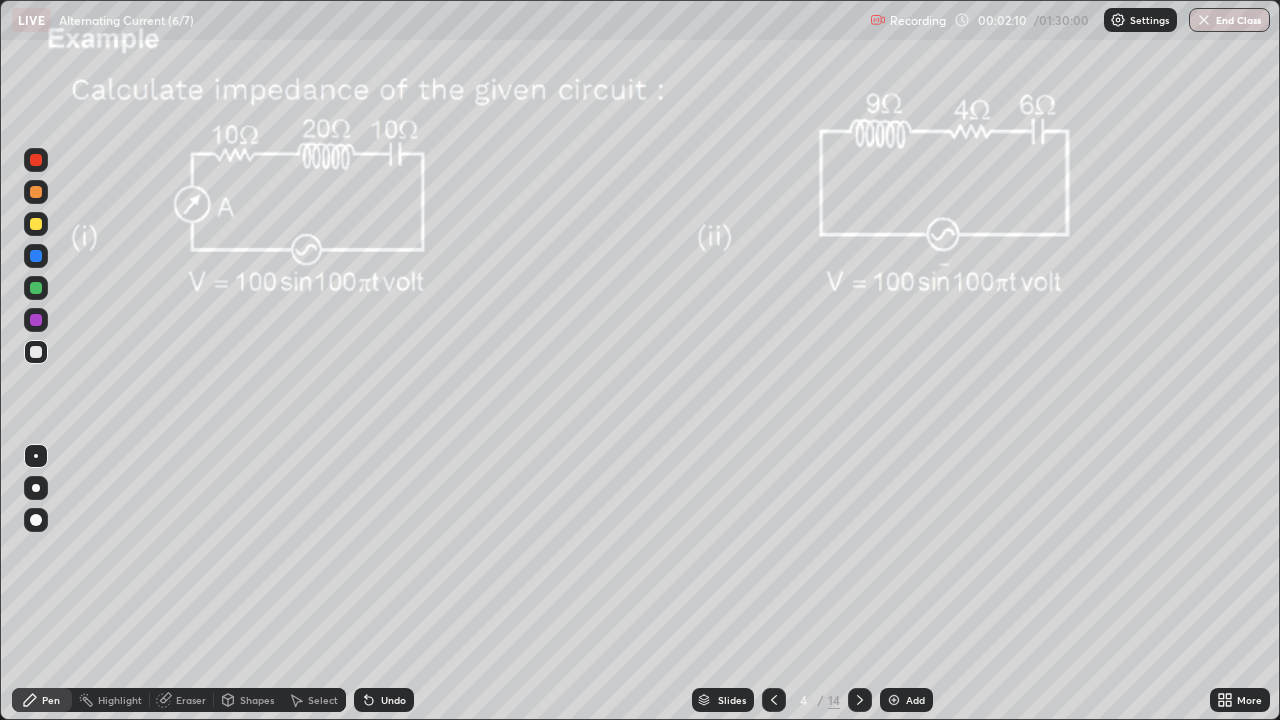 click at bounding box center [36, 488] 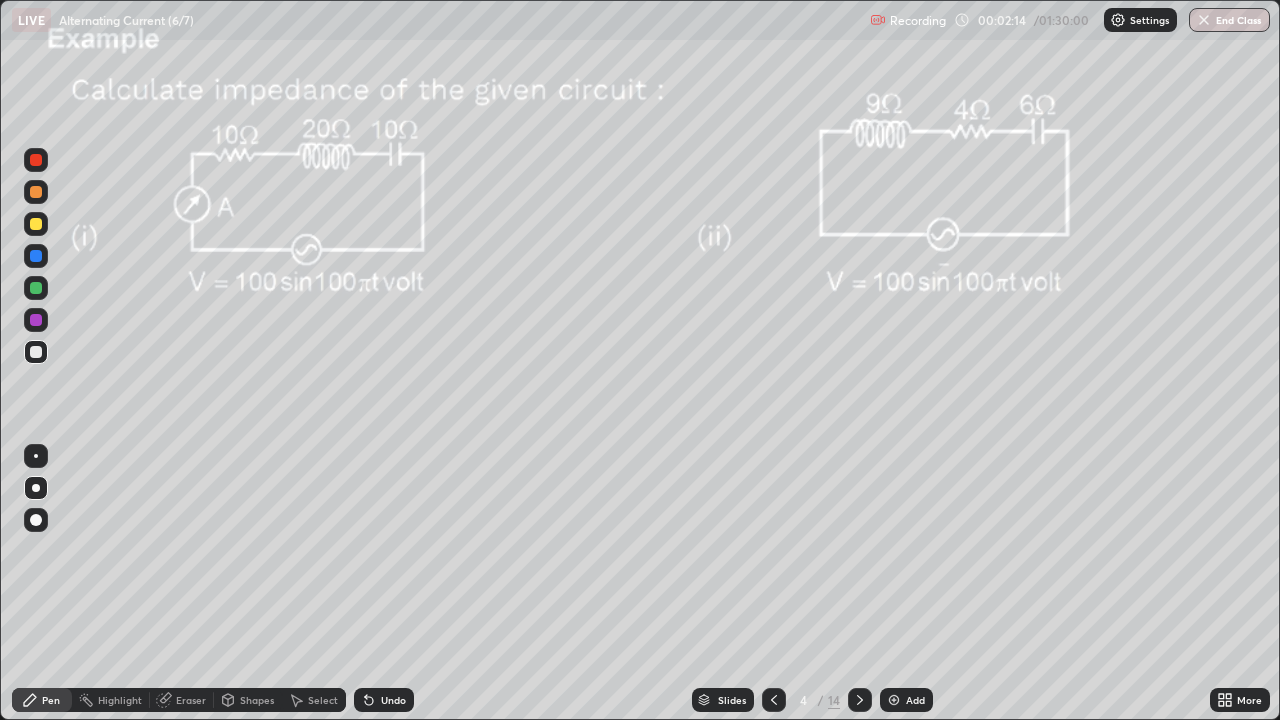 click at bounding box center (36, 224) 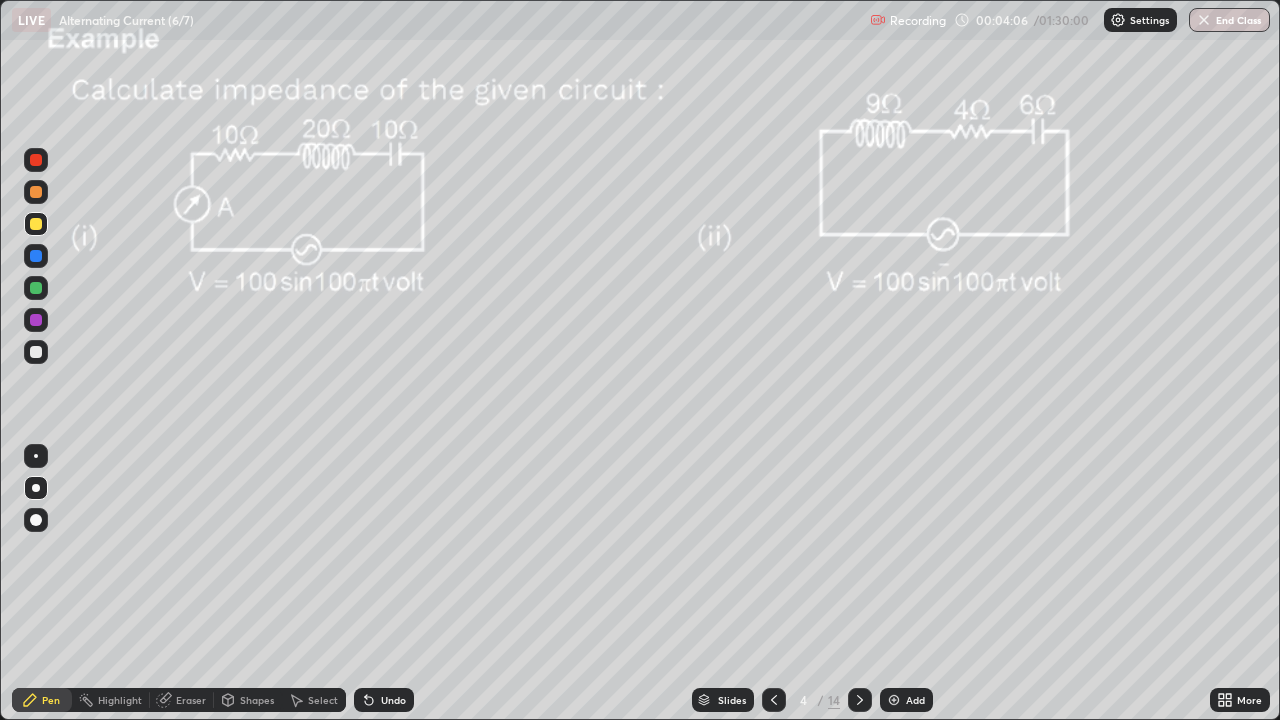click at bounding box center [36, 288] 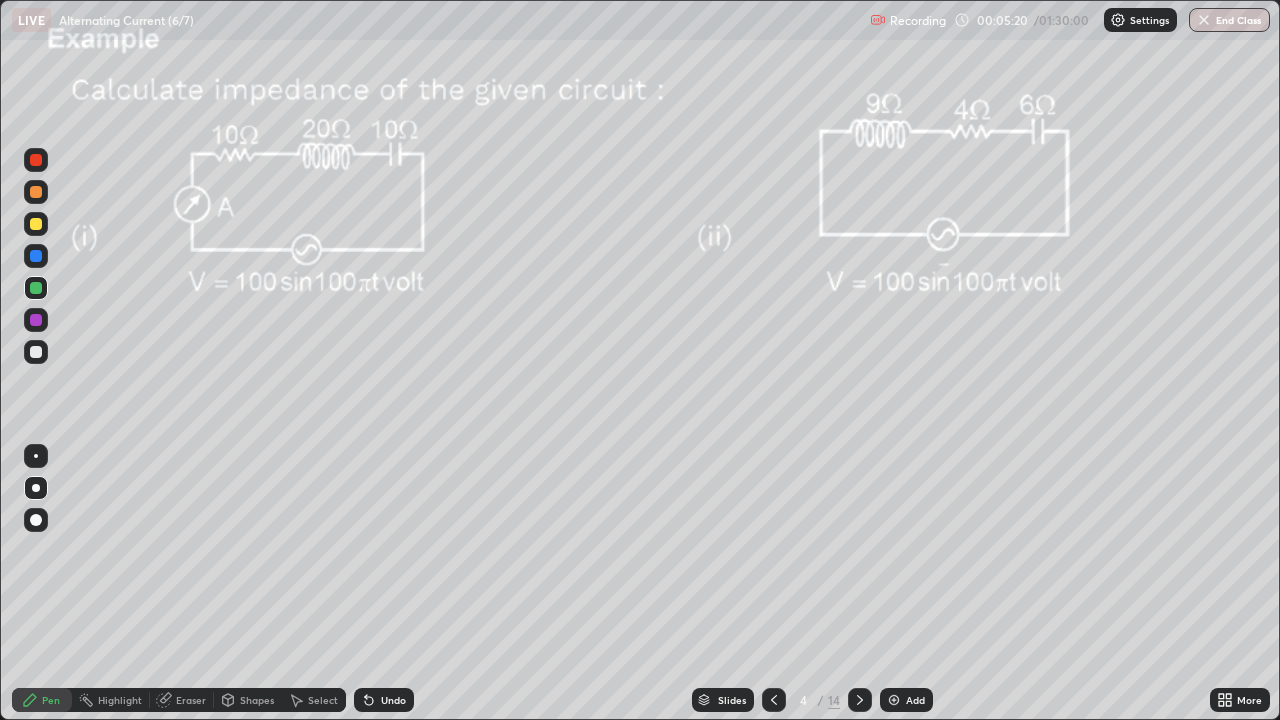 click 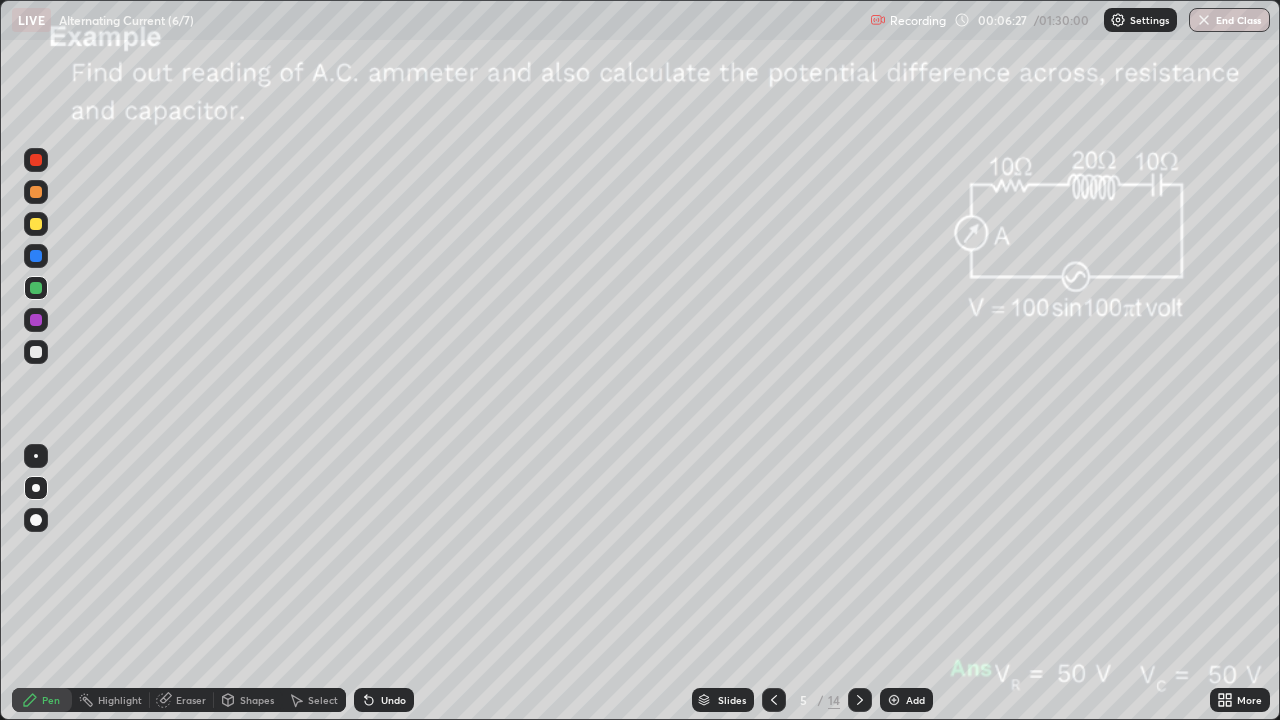 click at bounding box center (36, 352) 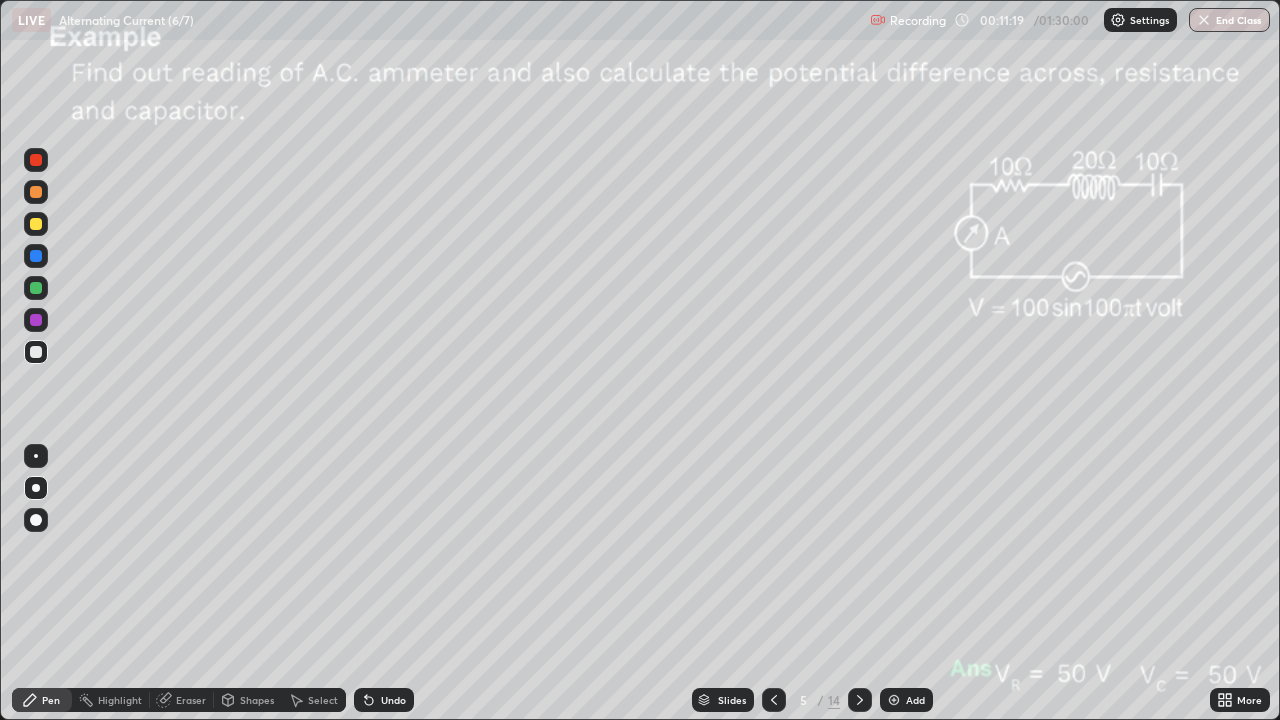 click on "Eraser" at bounding box center [191, 700] 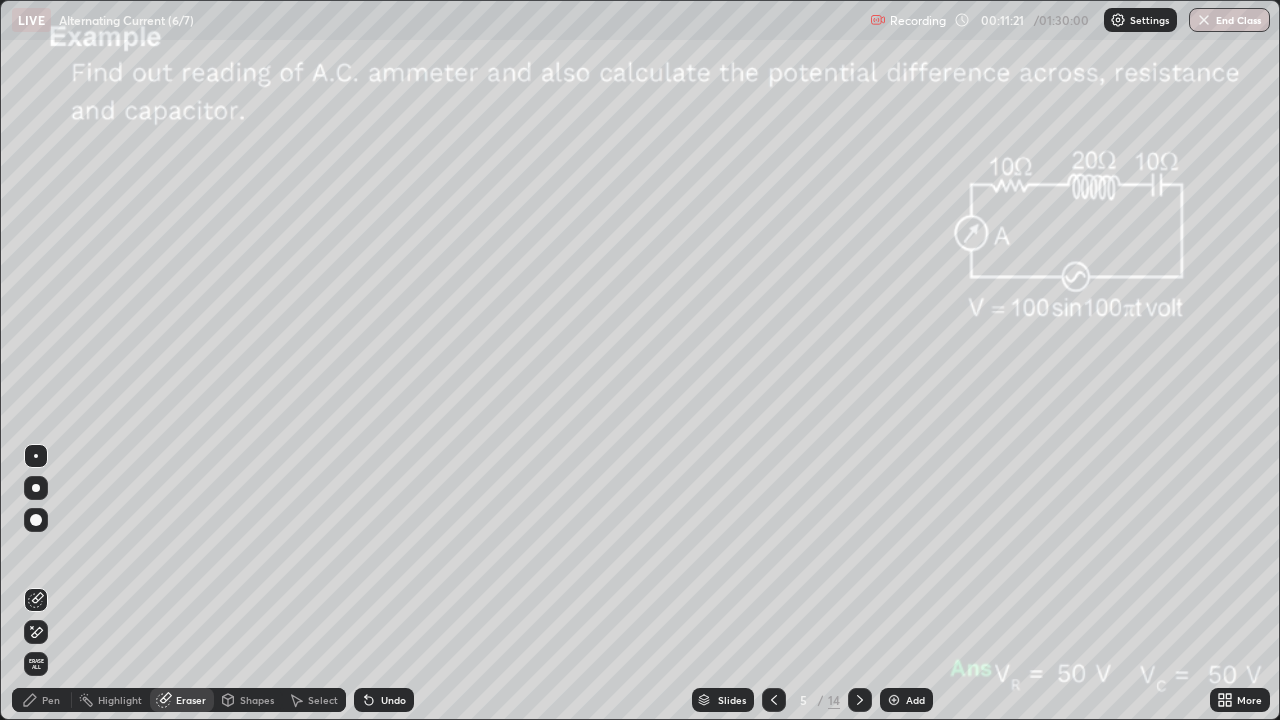 click on "Pen" at bounding box center [51, 700] 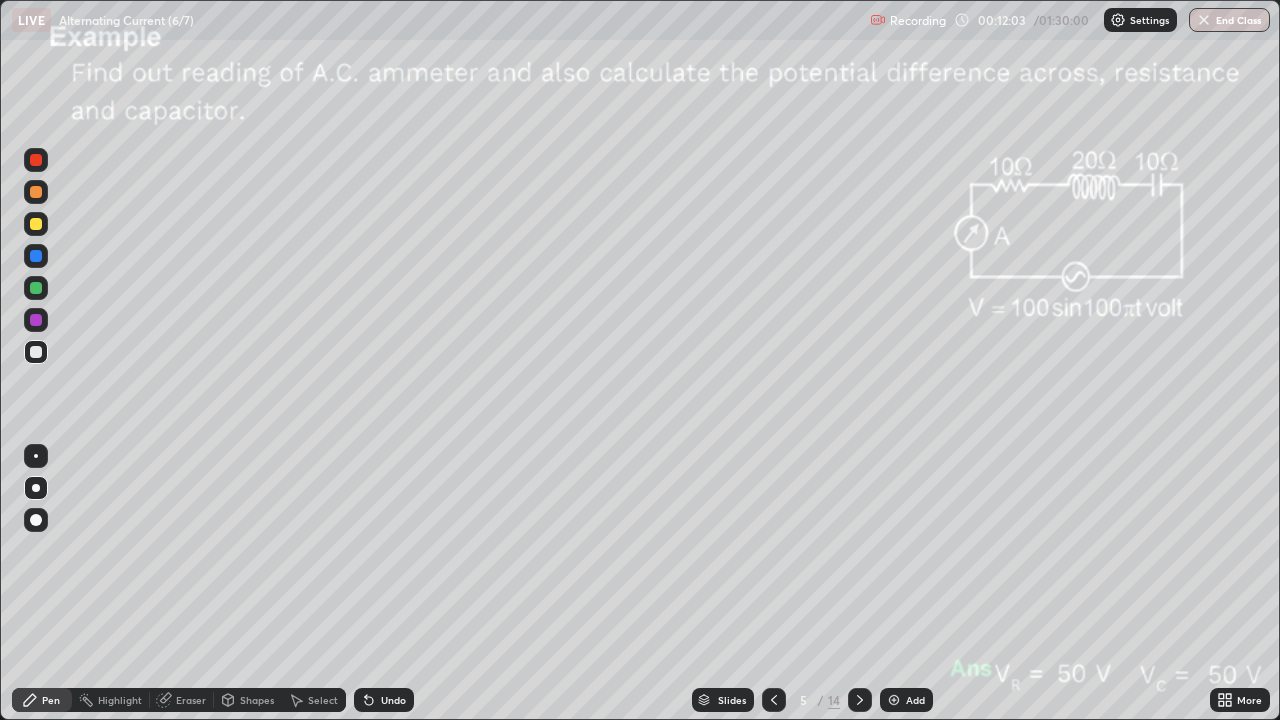 click 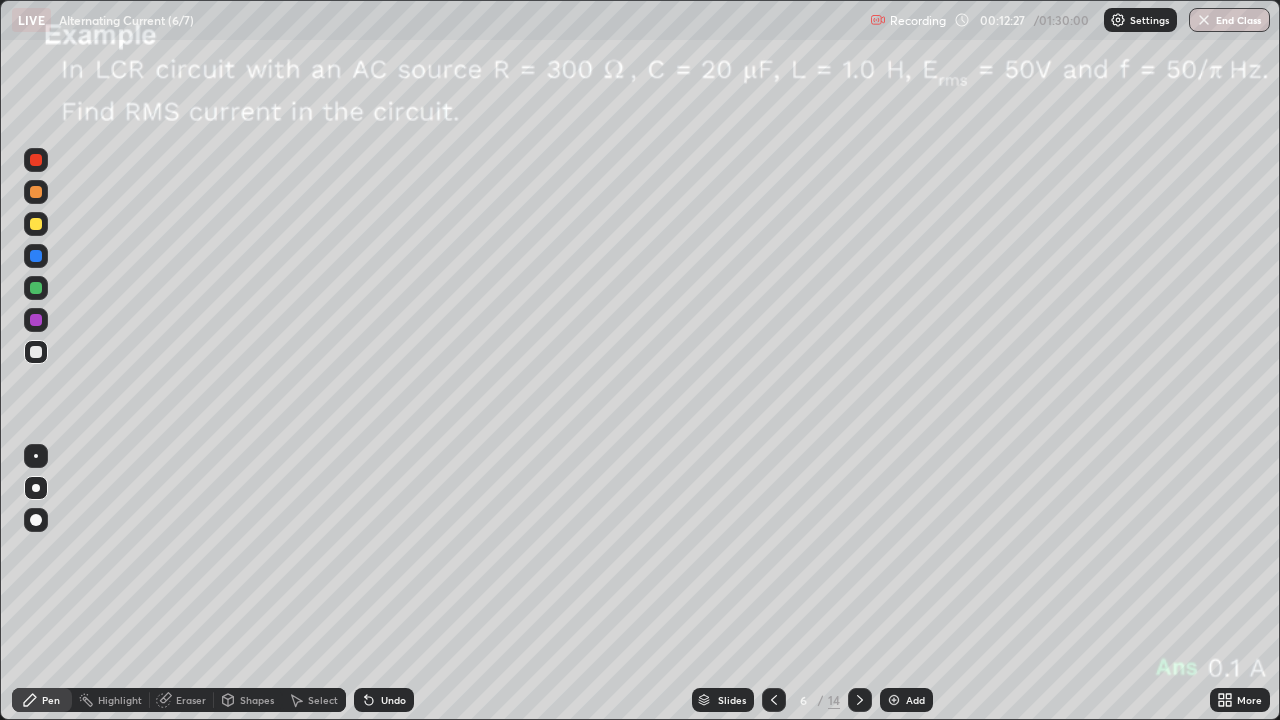 click at bounding box center (36, 224) 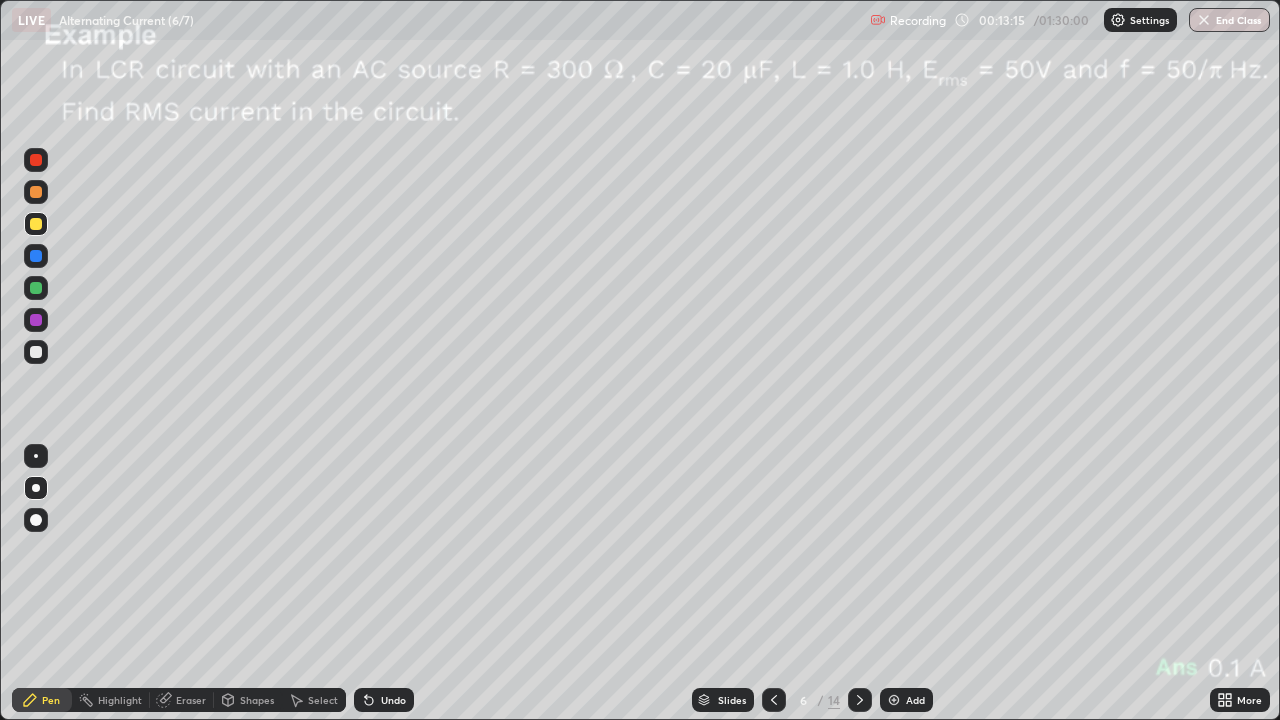 click at bounding box center [36, 192] 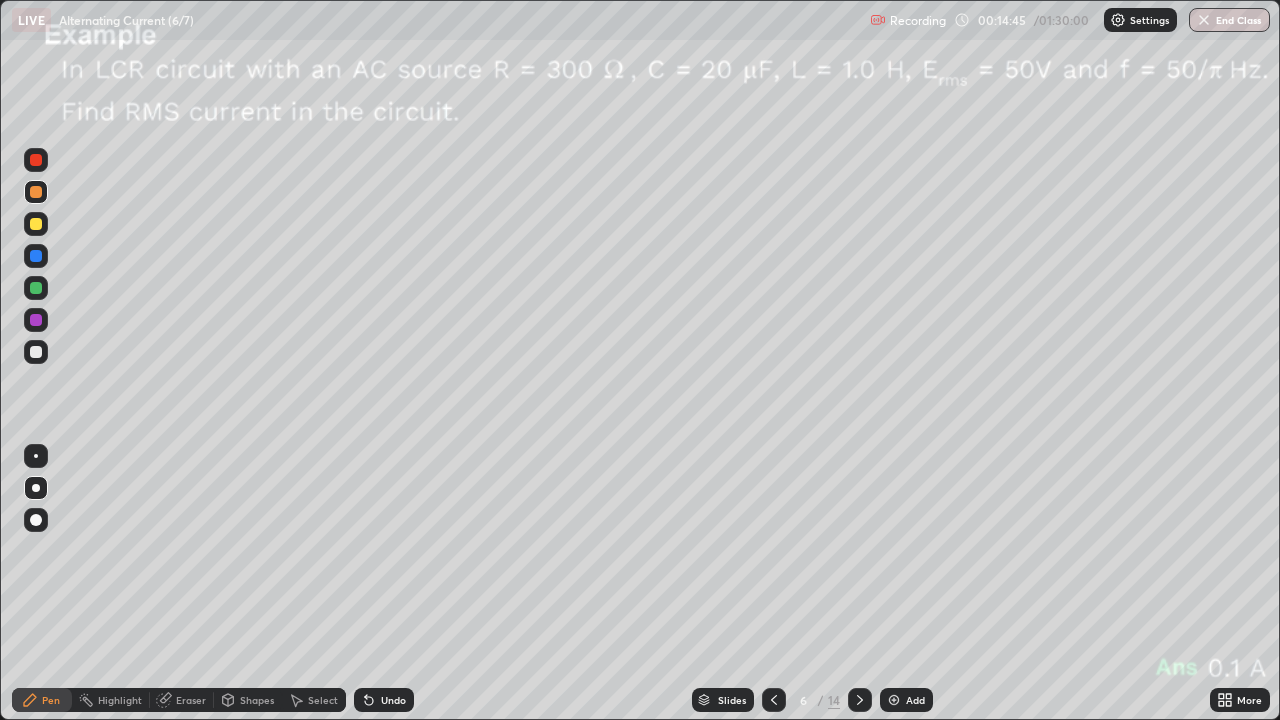 click at bounding box center [36, 352] 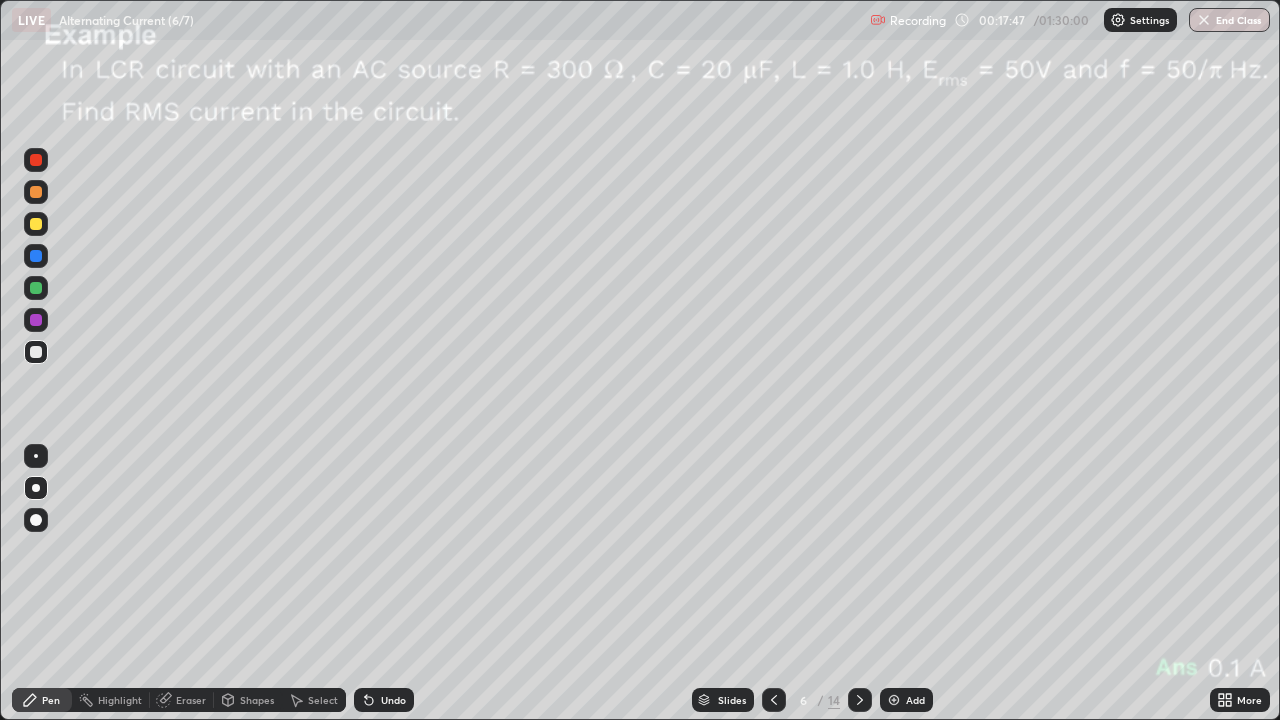 click 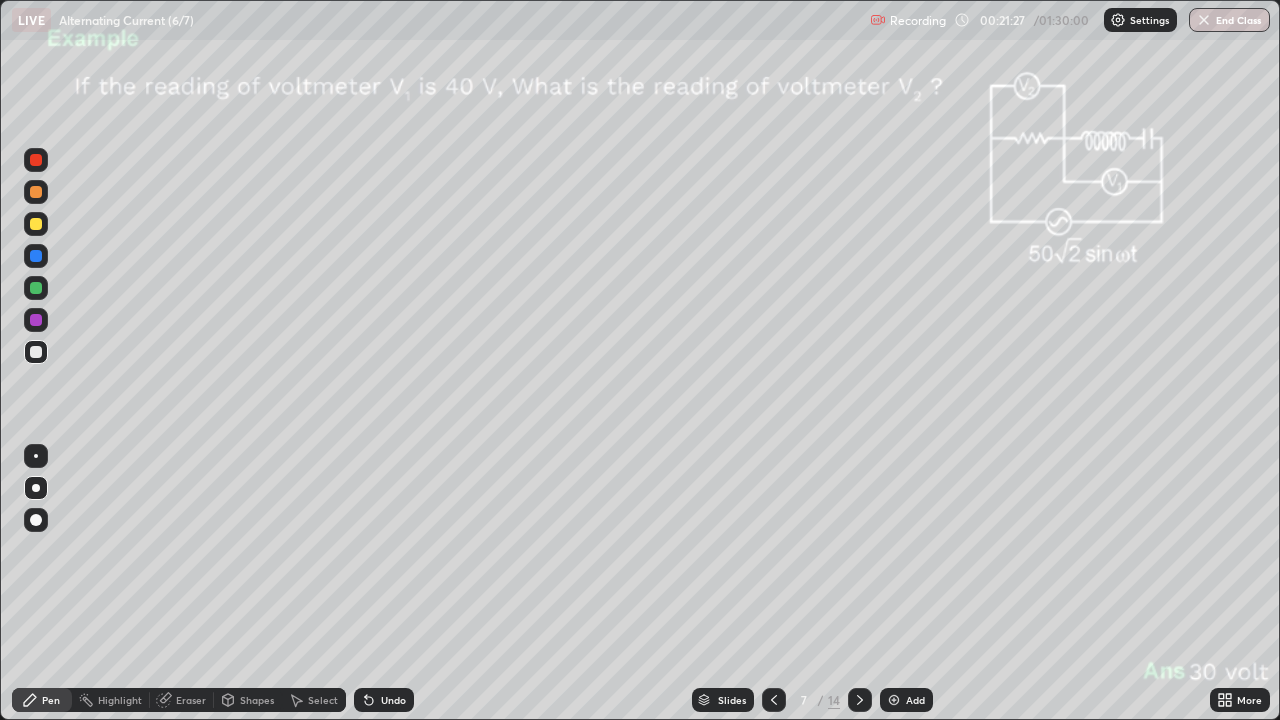 click on "Undo" at bounding box center [384, 700] 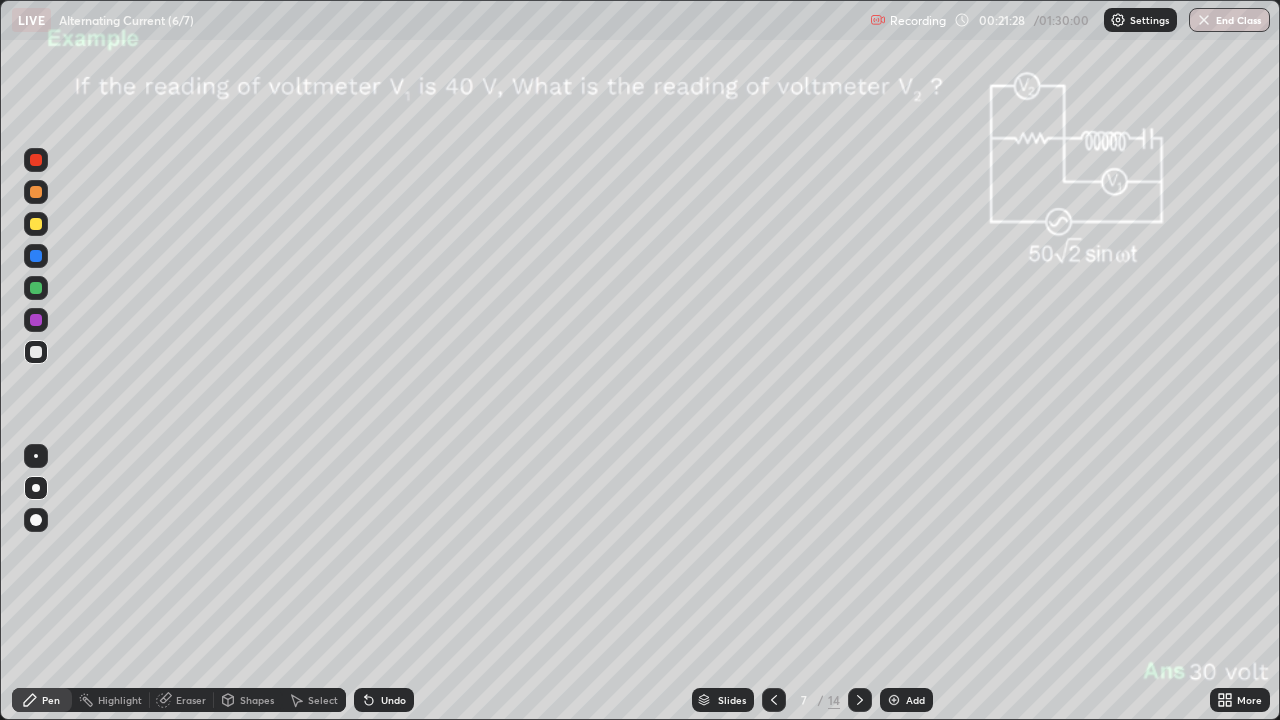 click on "Undo" at bounding box center (384, 700) 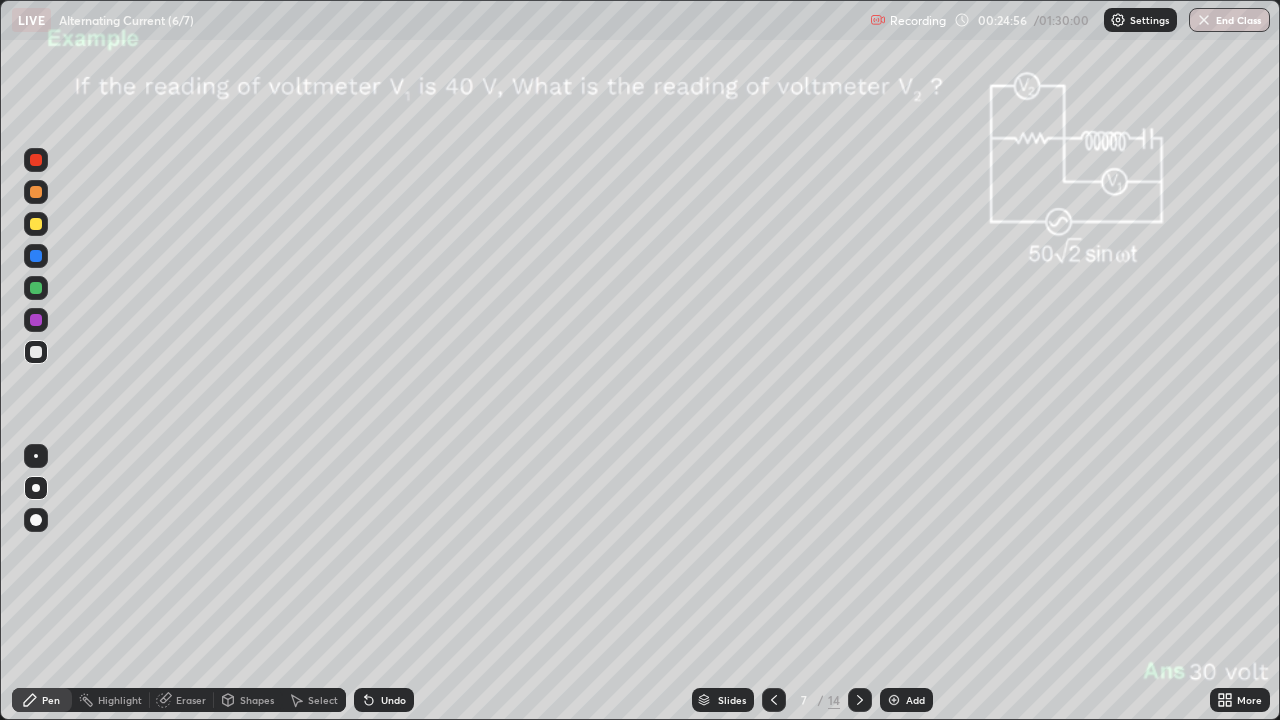 click 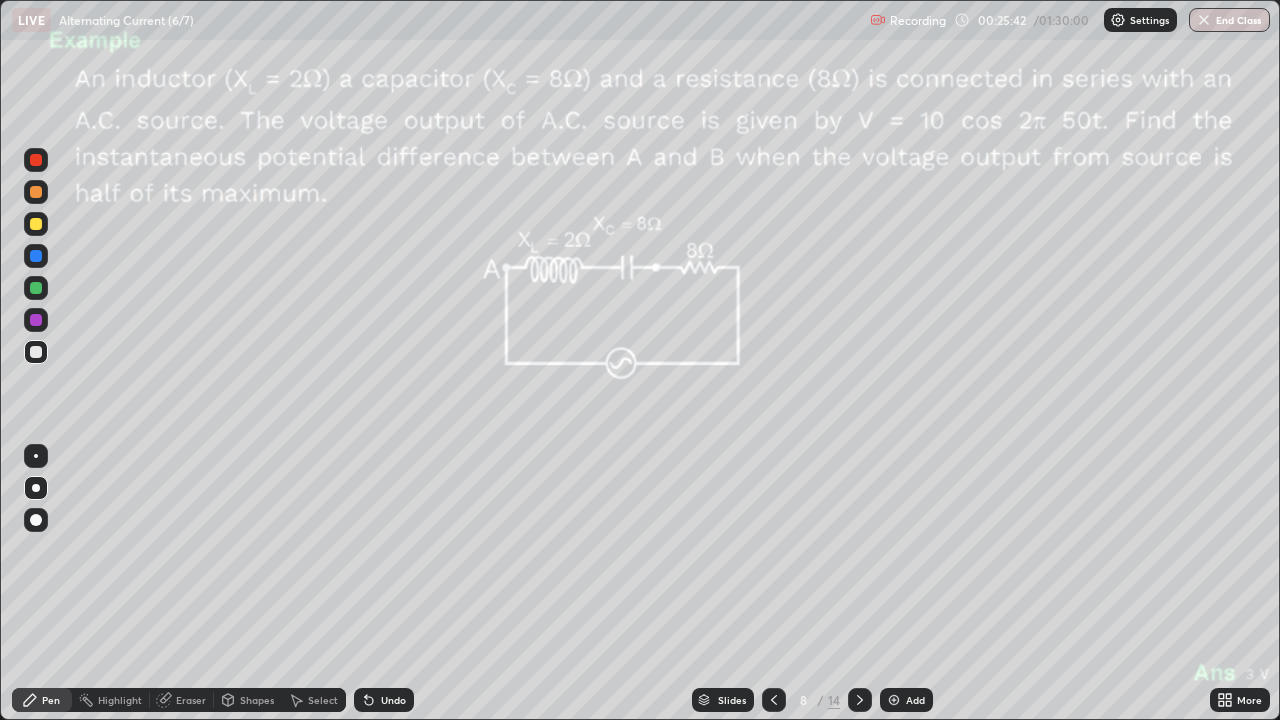 click at bounding box center [36, 224] 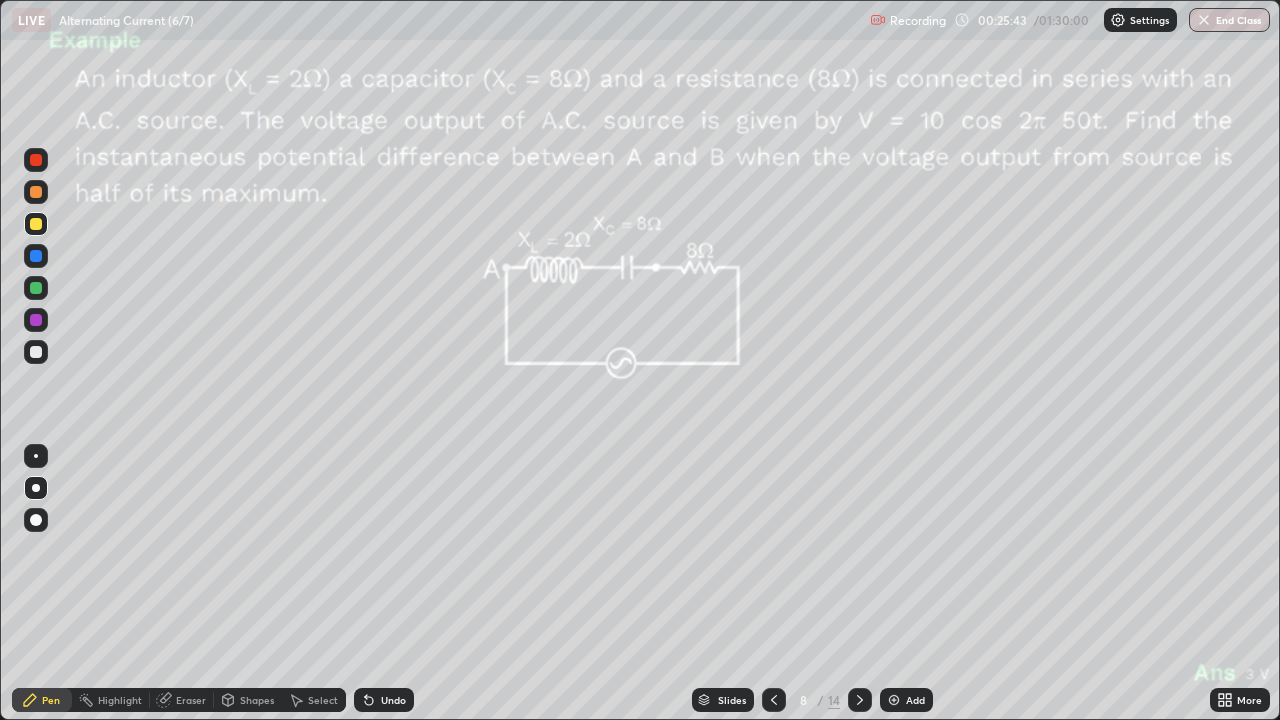 click on "Shapes" at bounding box center [257, 700] 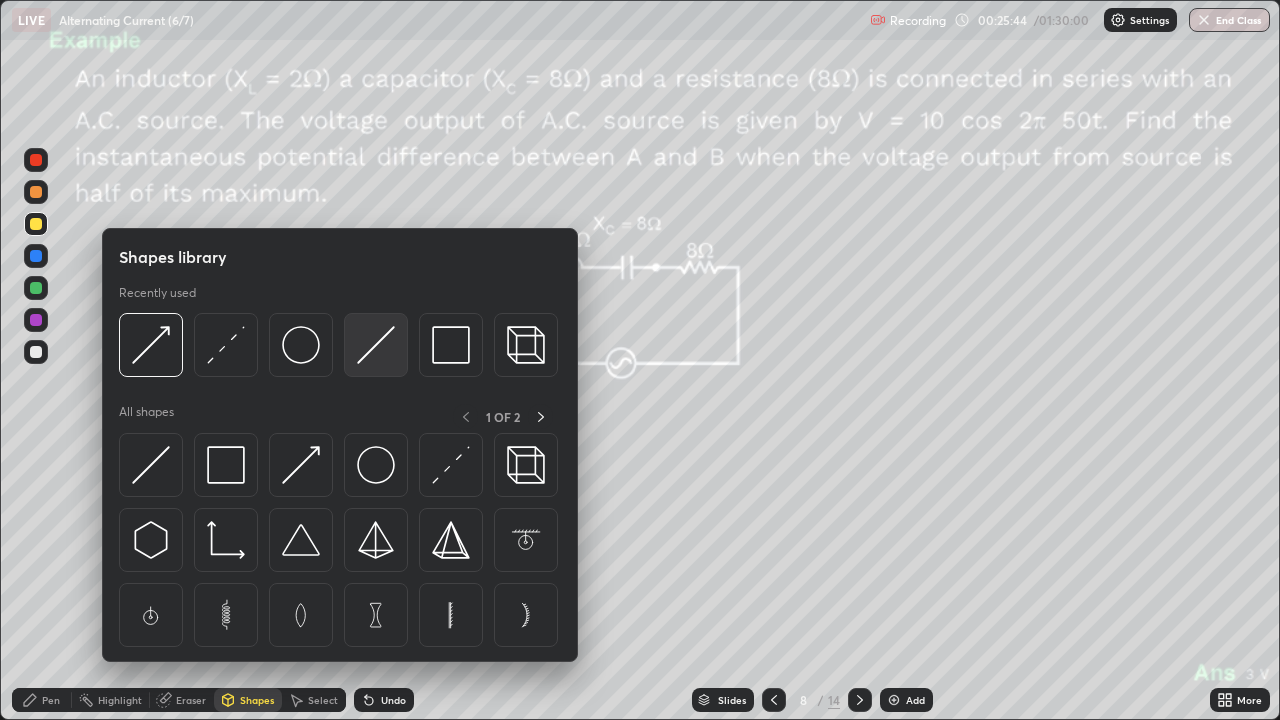 click at bounding box center (376, 345) 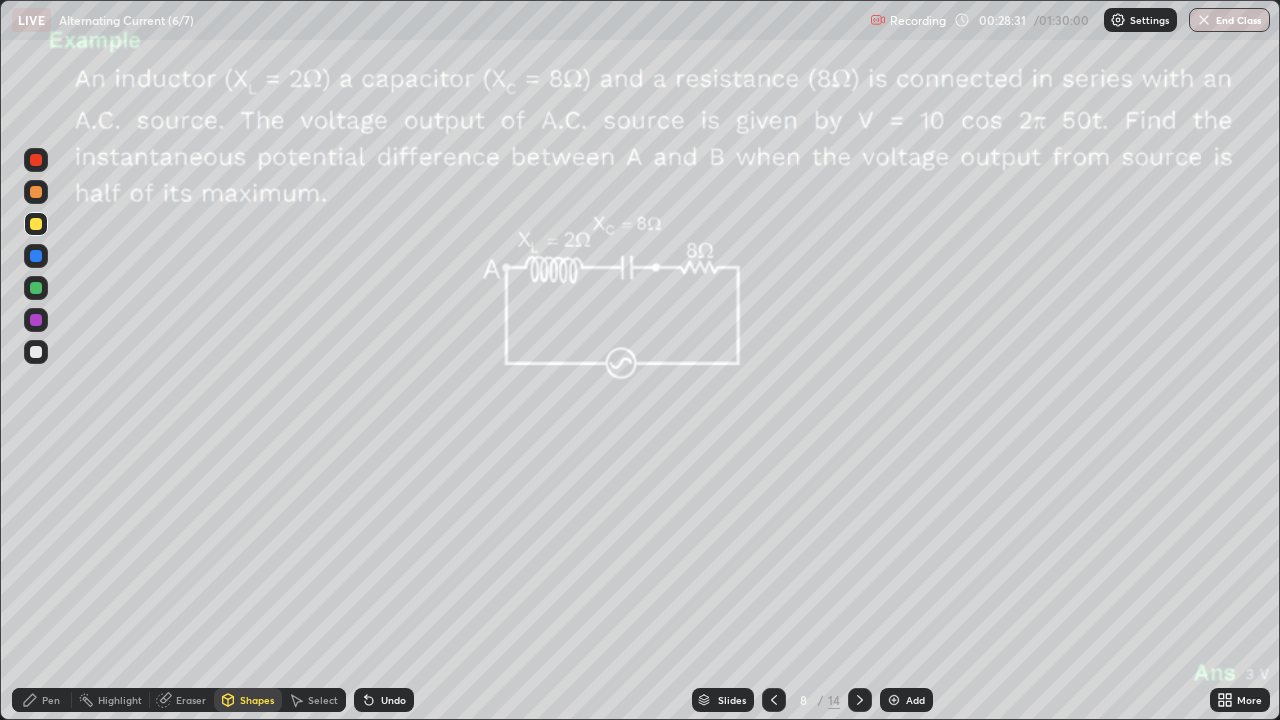 click at bounding box center (36, 192) 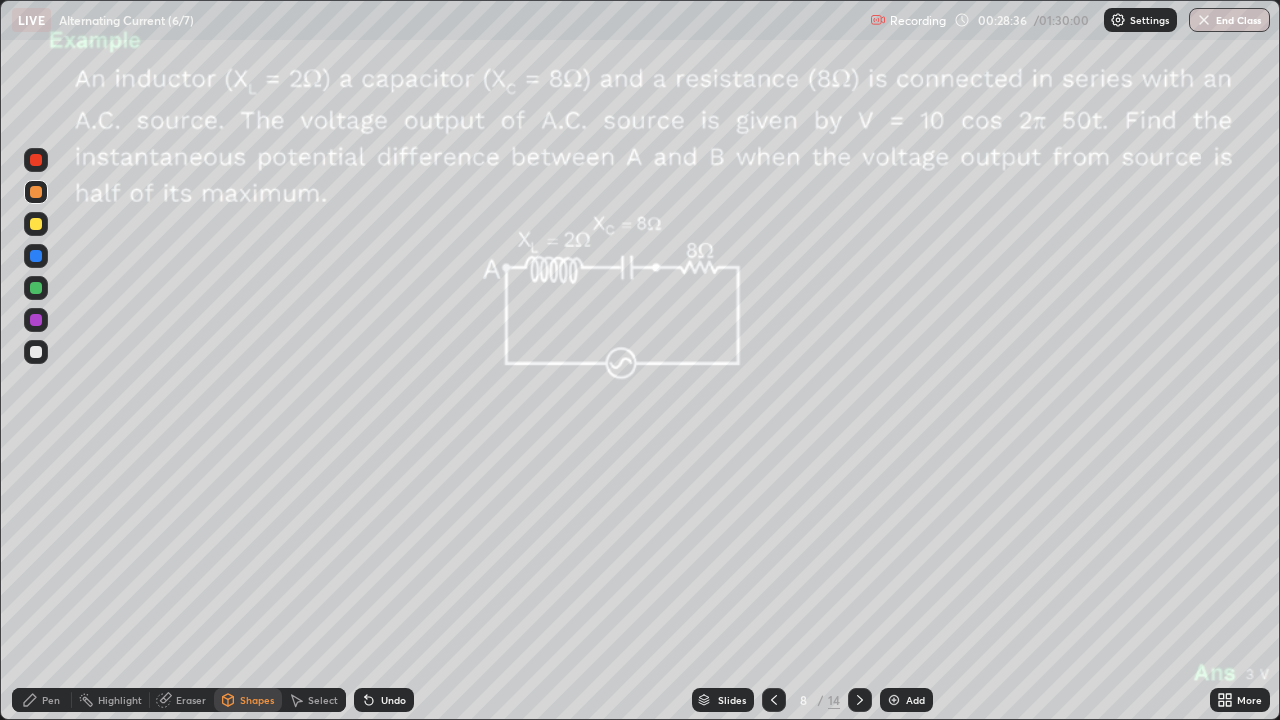 click on "Pen" at bounding box center (51, 700) 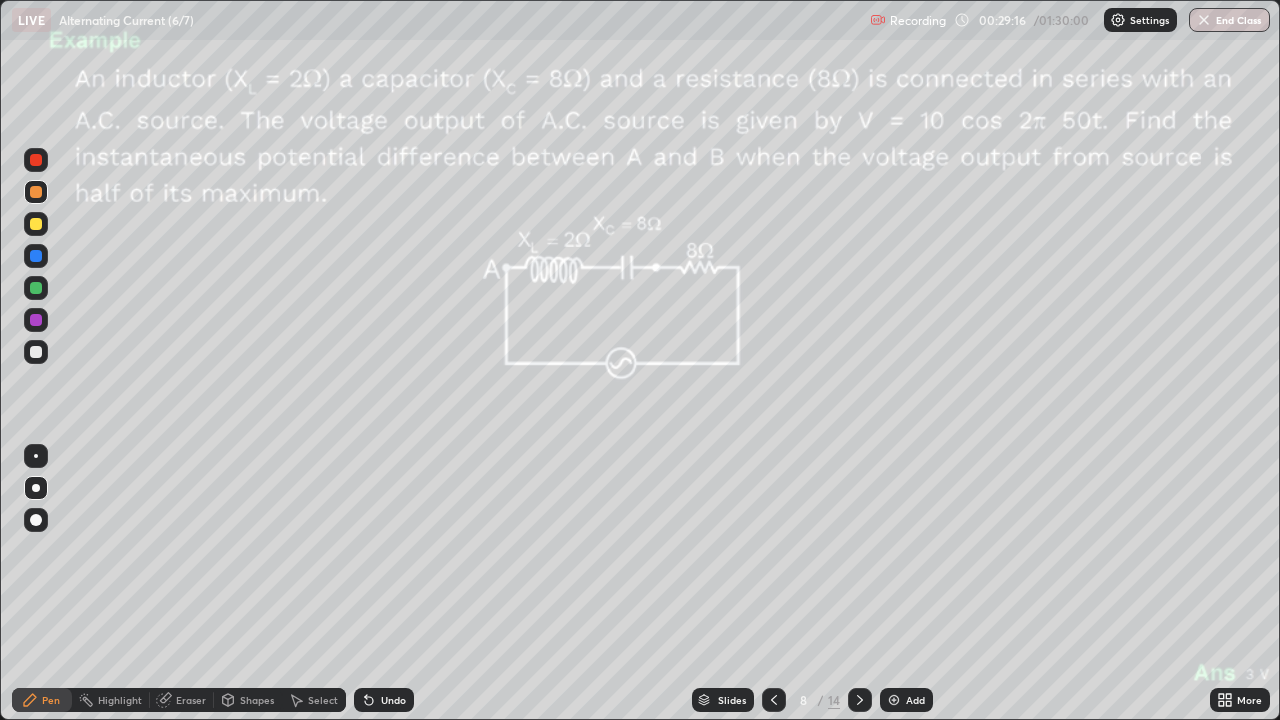 click on "Shapes" at bounding box center [257, 700] 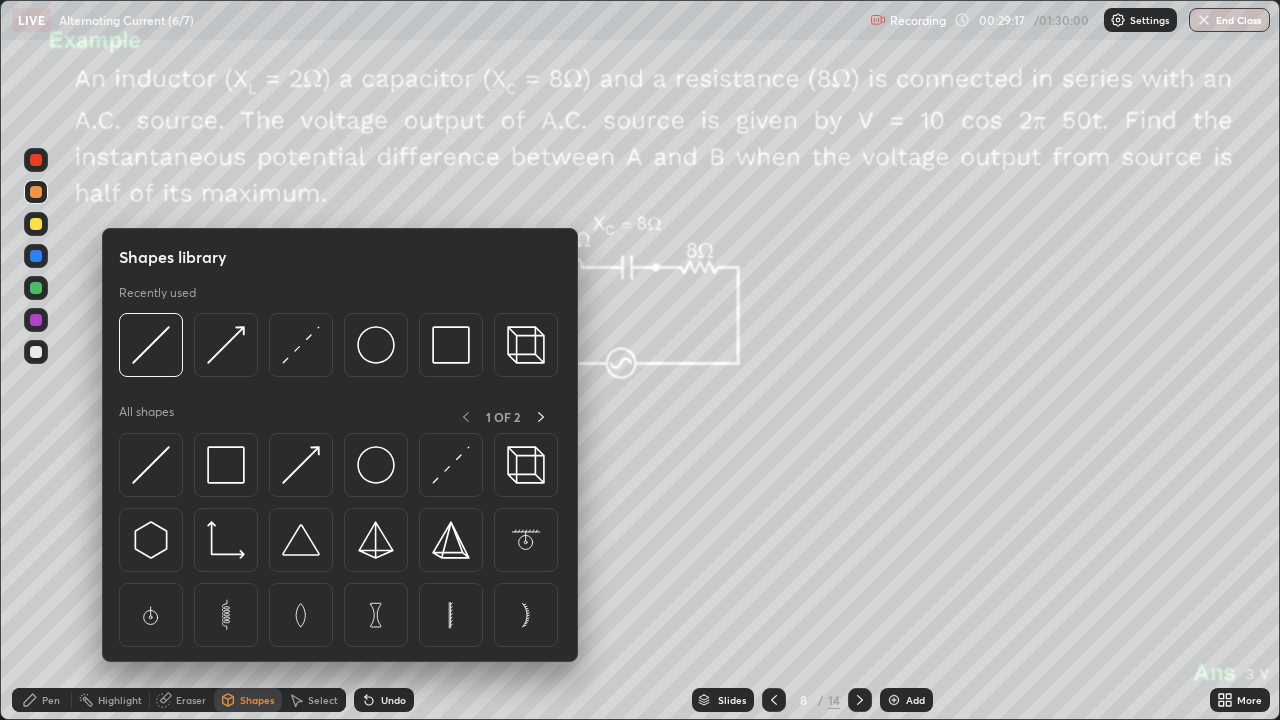 click on "Eraser" at bounding box center (191, 700) 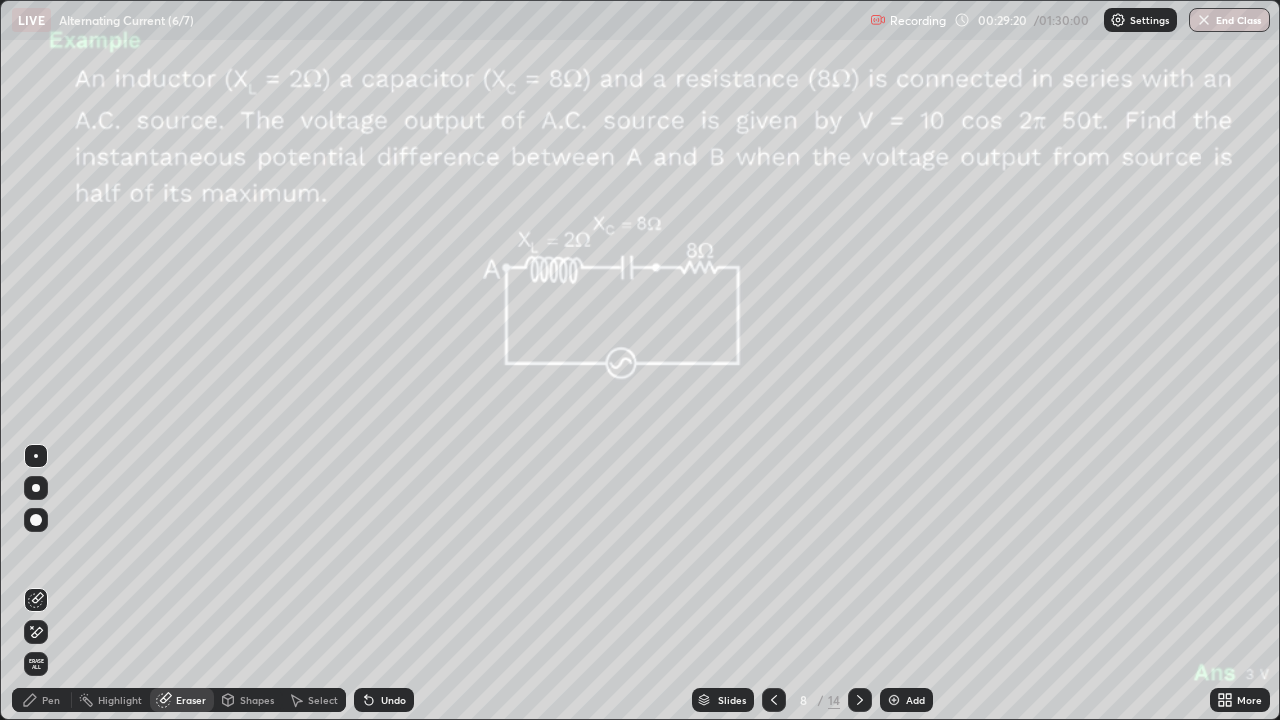 click on "Pen" at bounding box center [51, 700] 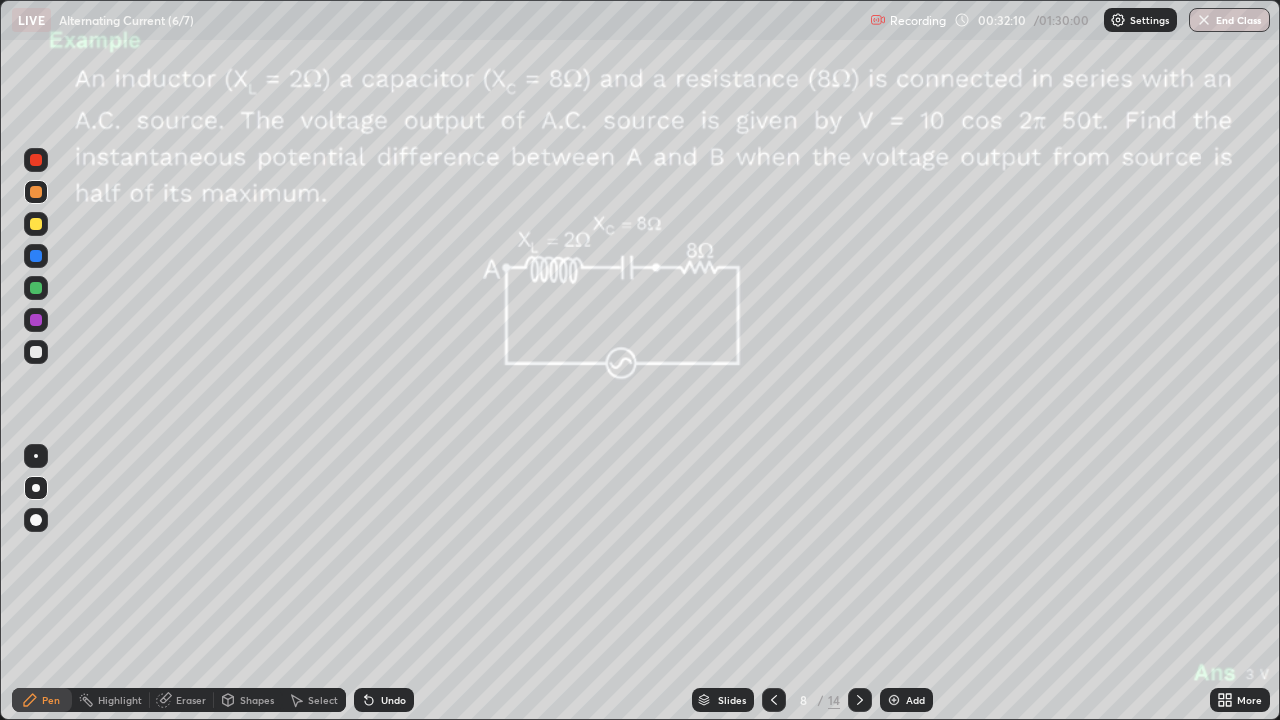 click 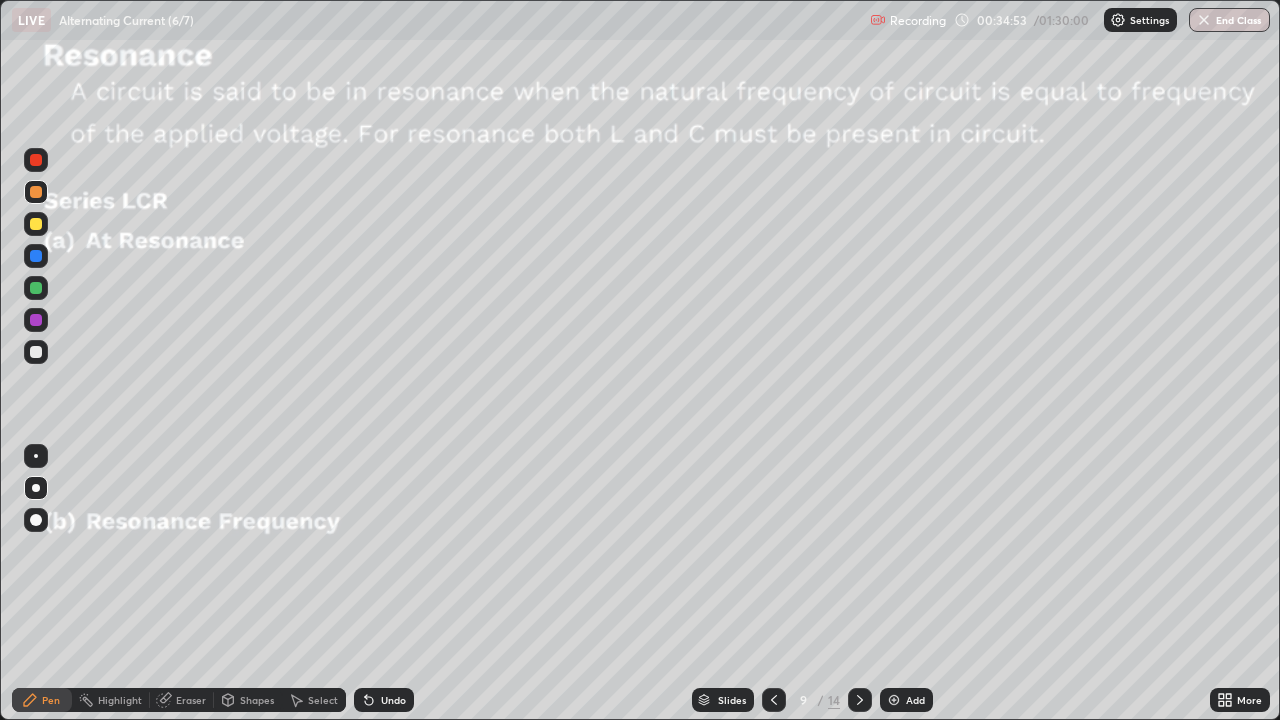click at bounding box center (36, 352) 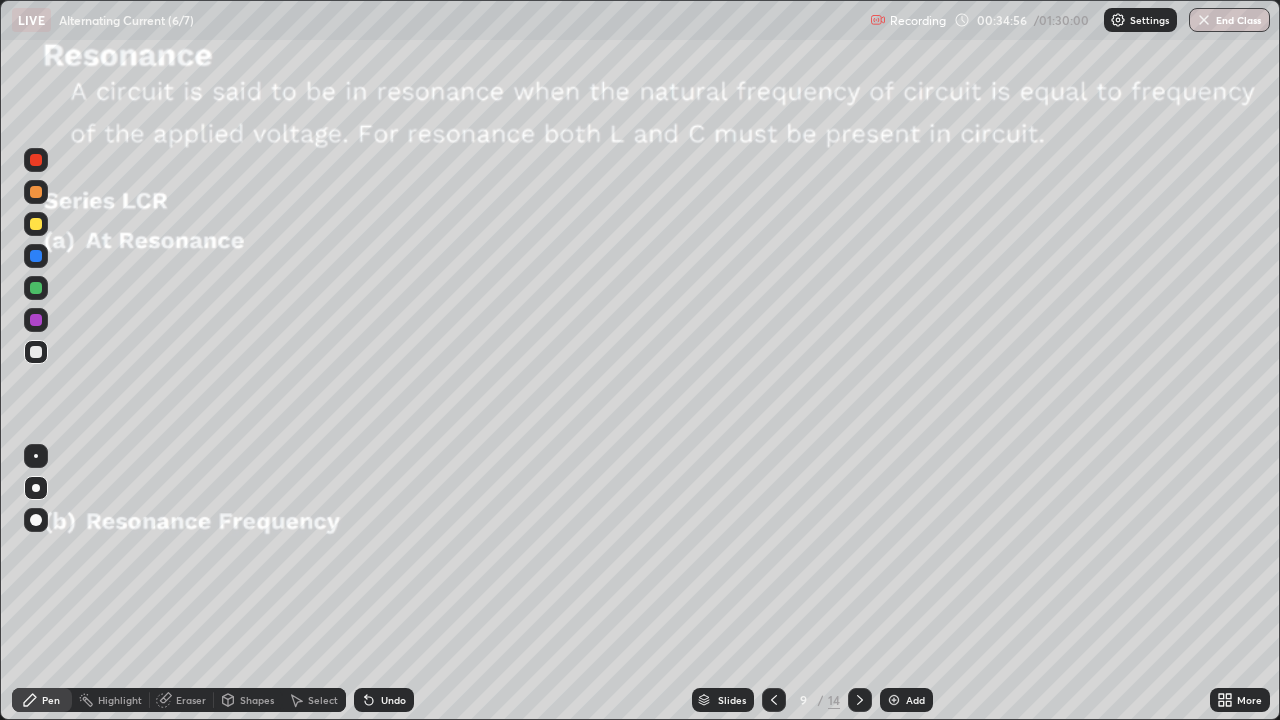click on "Shapes" at bounding box center [257, 700] 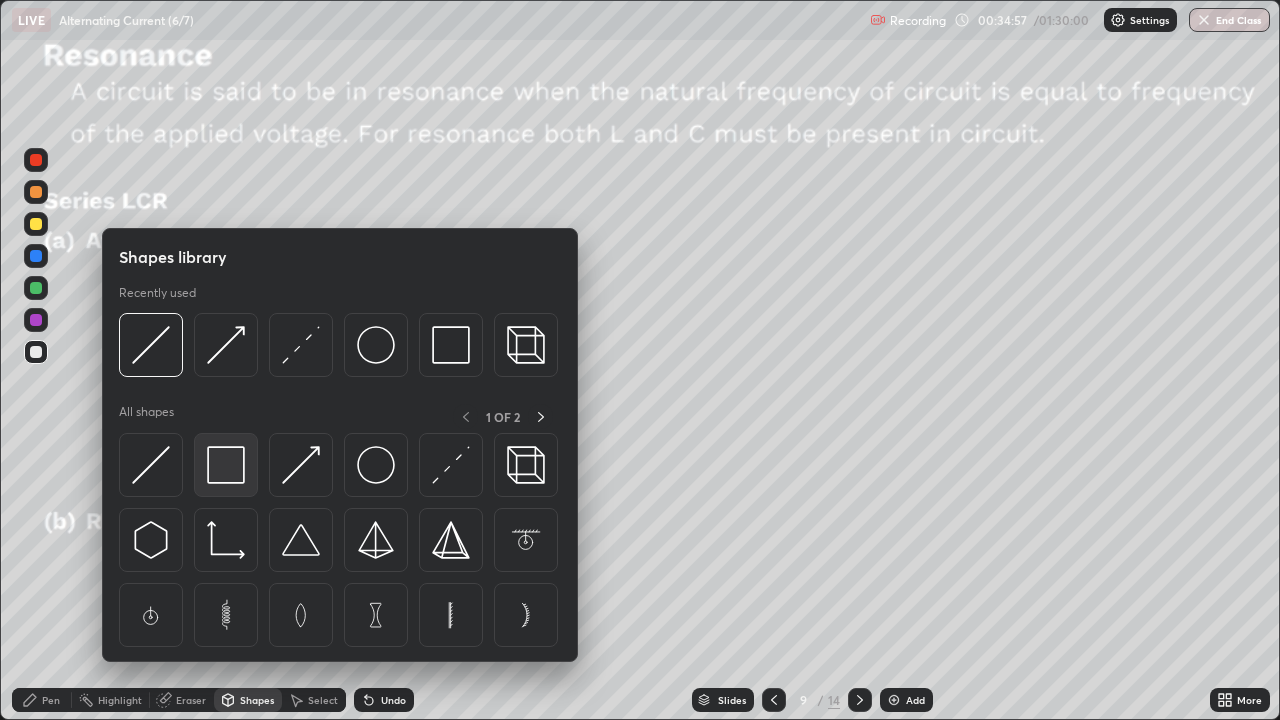 click at bounding box center (226, 465) 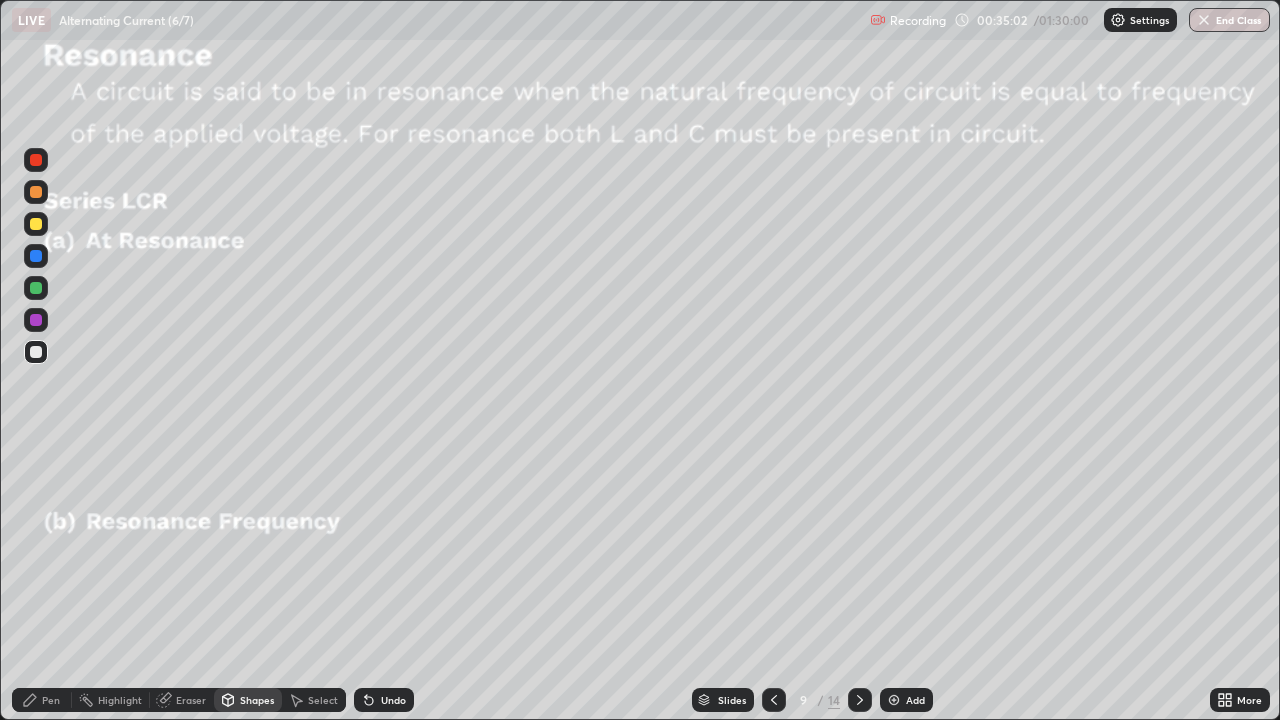click on "Pen" at bounding box center (51, 700) 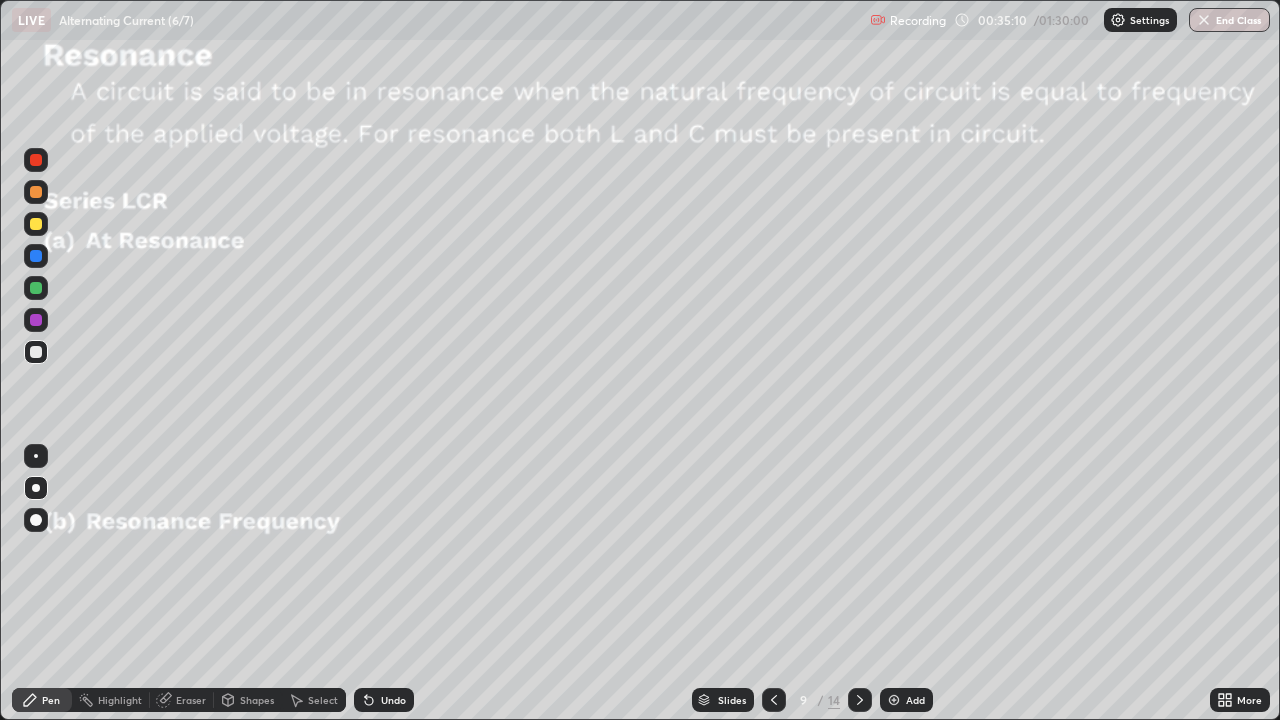 click on "Shapes" at bounding box center (257, 700) 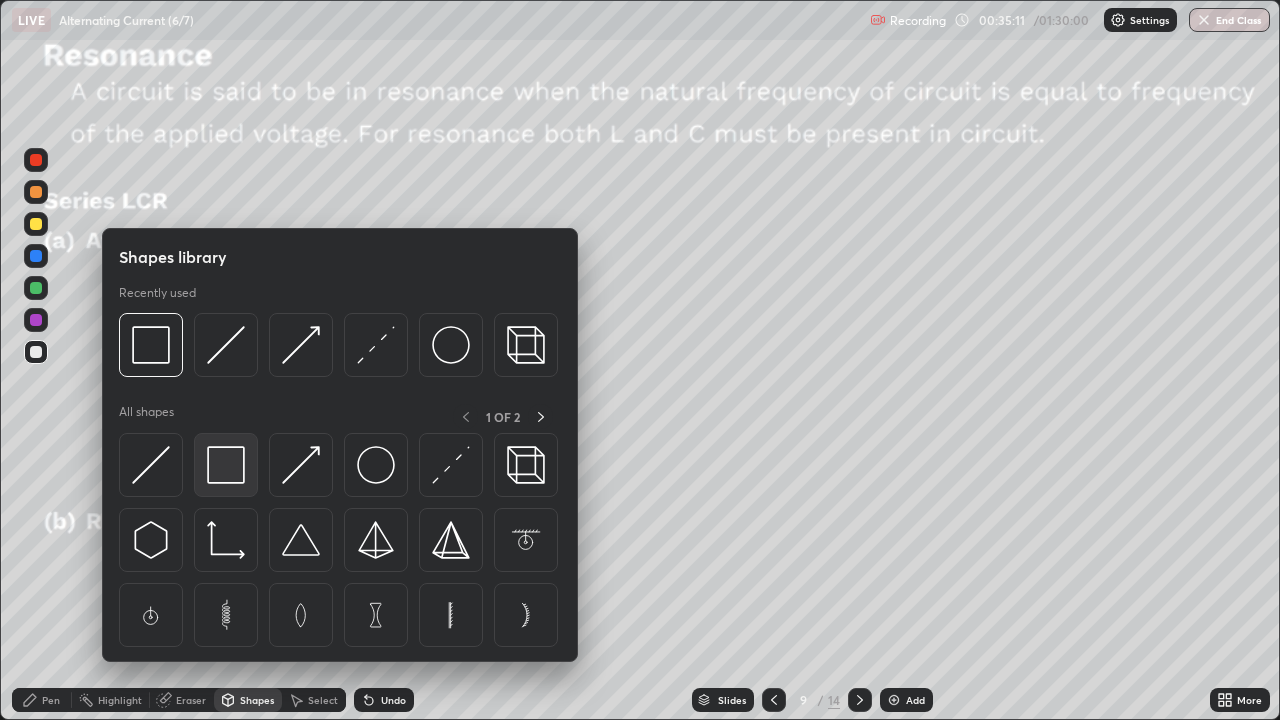 click at bounding box center [226, 465] 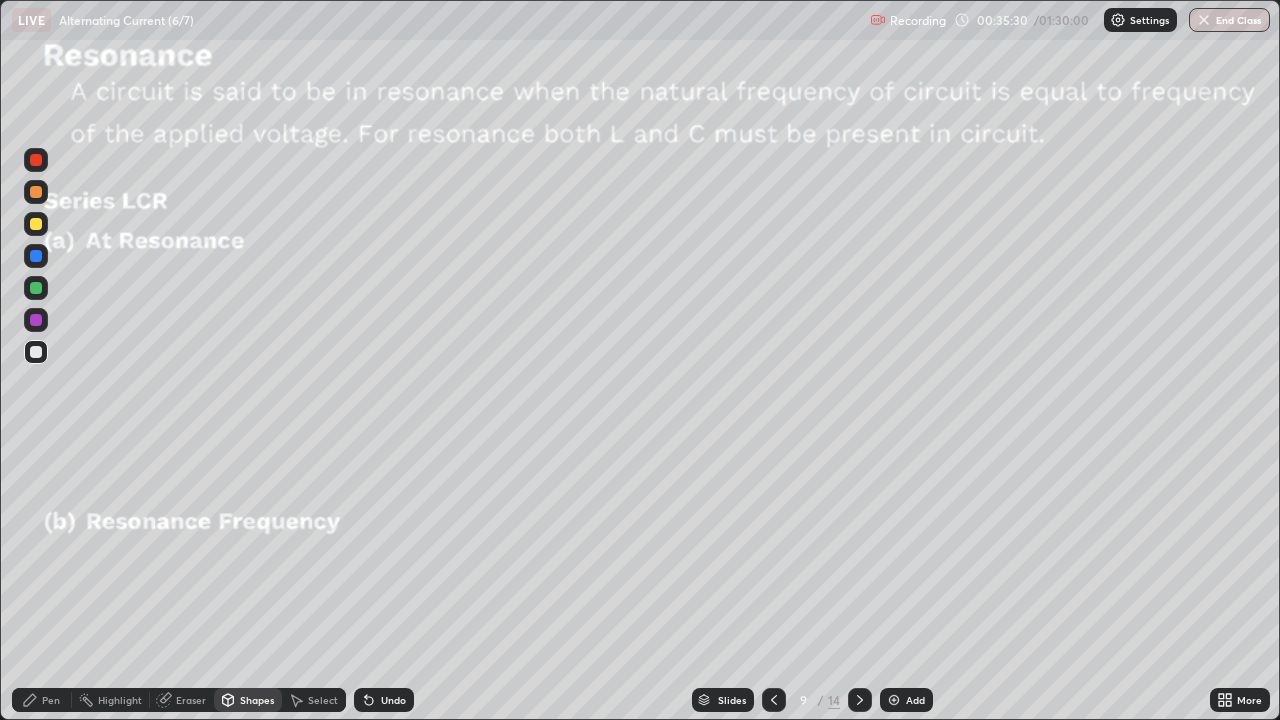 click at bounding box center [36, 224] 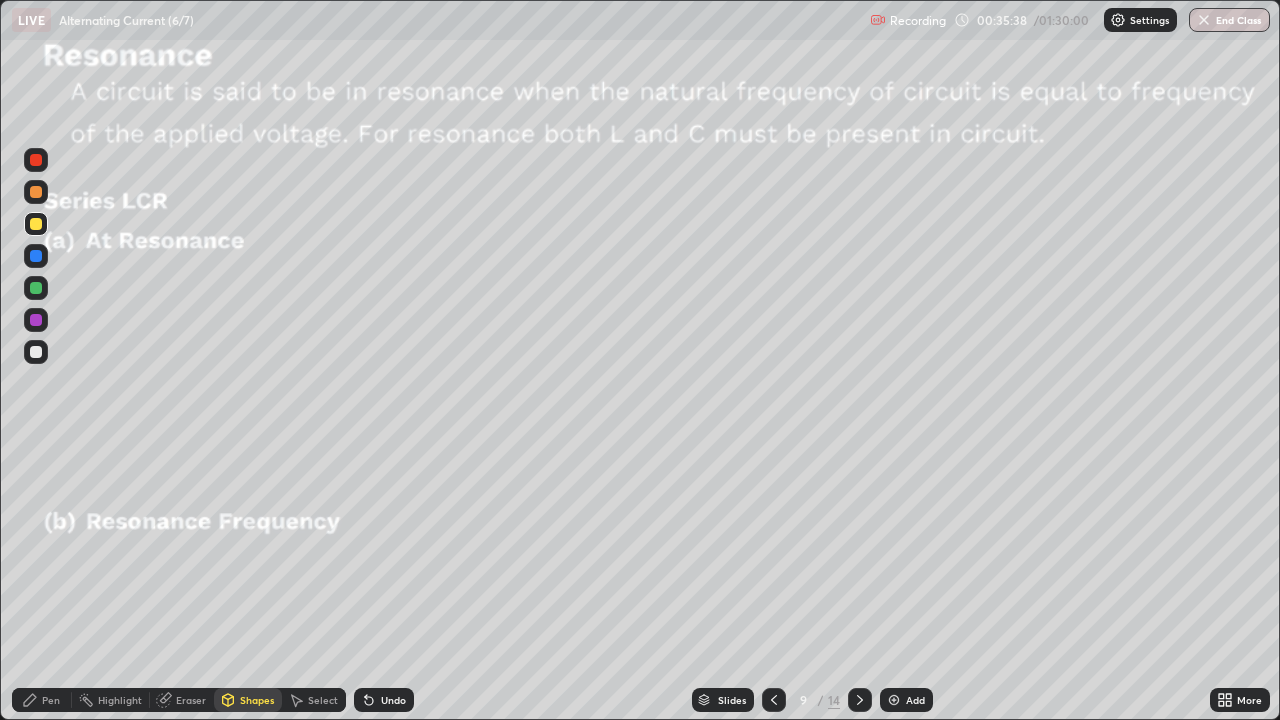 click on "Select" at bounding box center [323, 700] 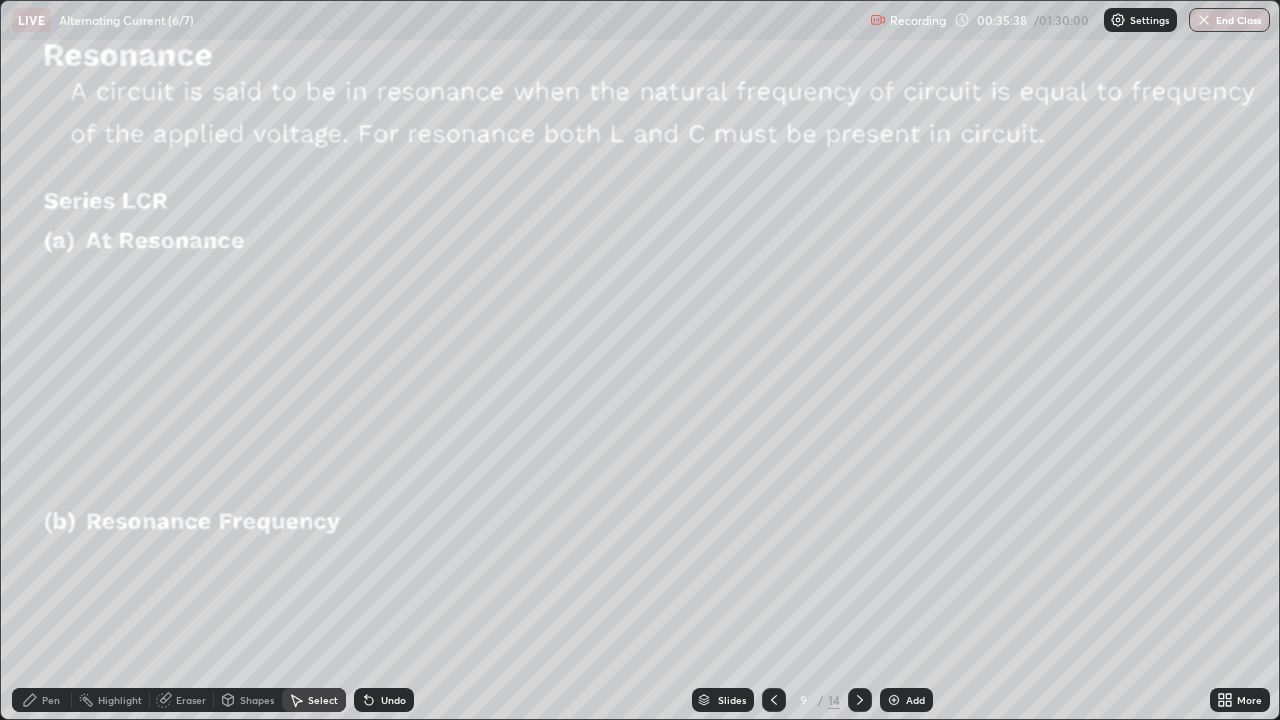 click on "Pen" at bounding box center (42, 700) 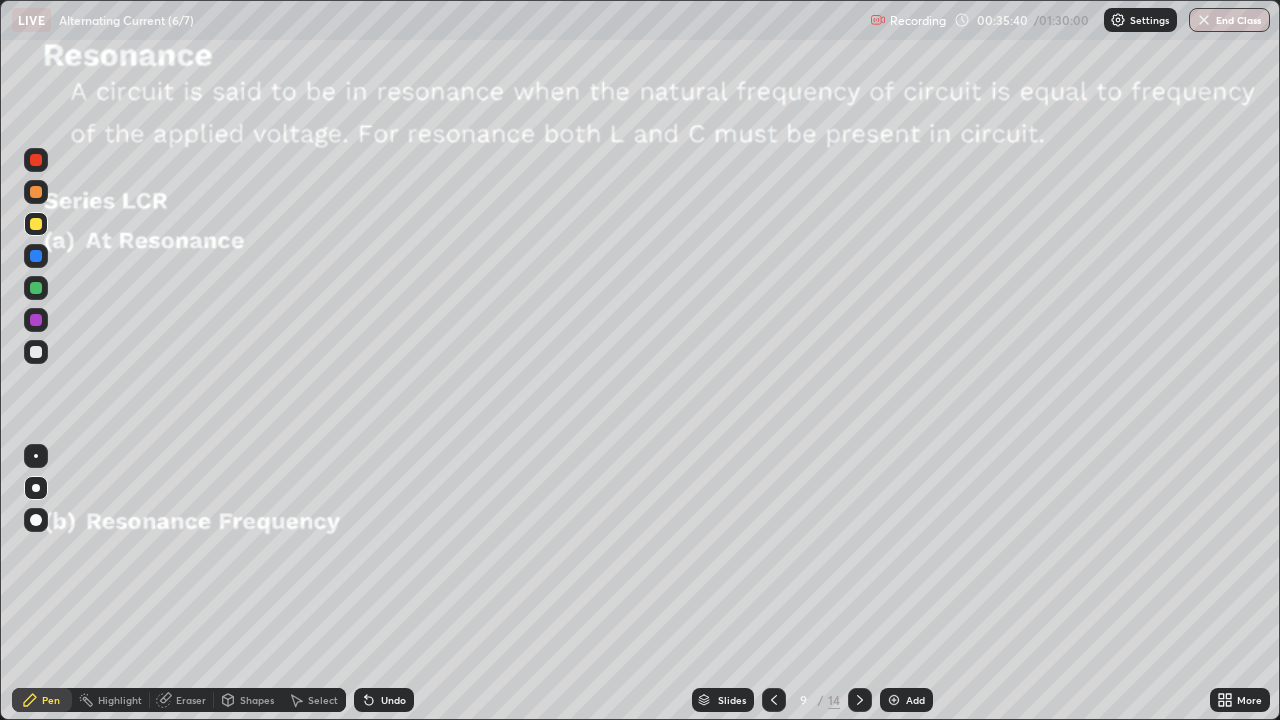 click on "Undo" at bounding box center (384, 700) 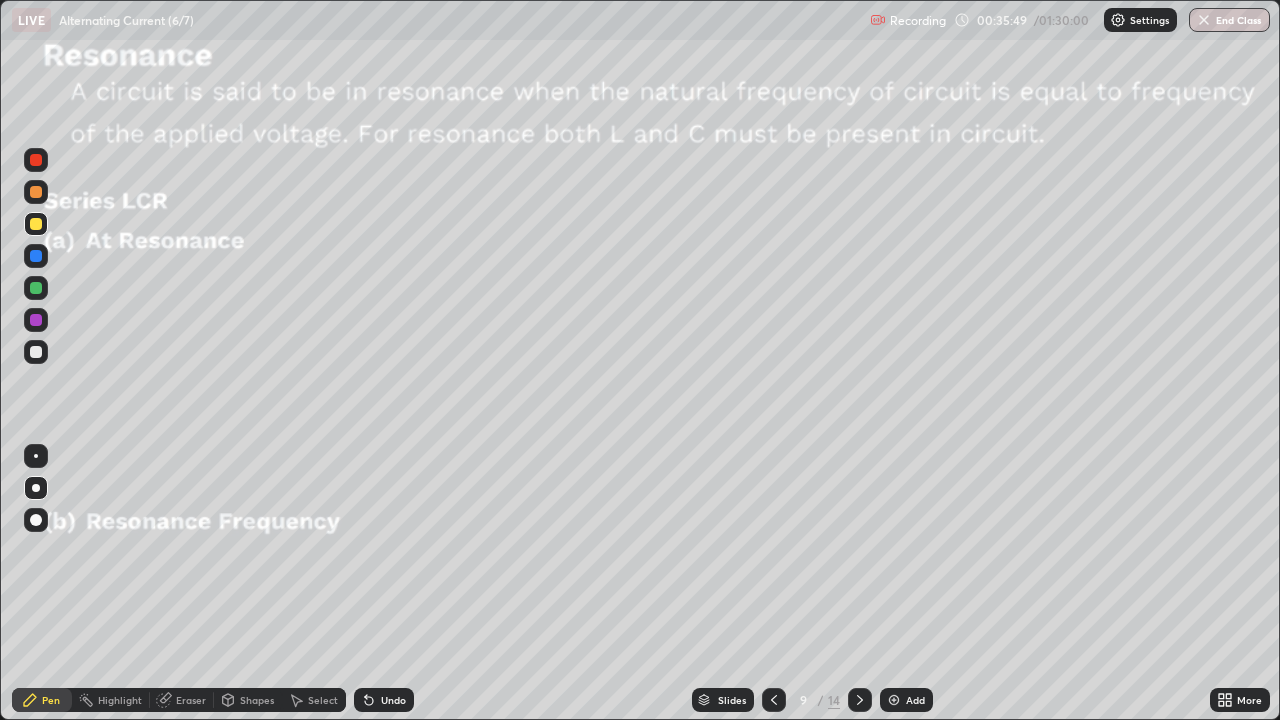 click on "Shapes" at bounding box center [257, 700] 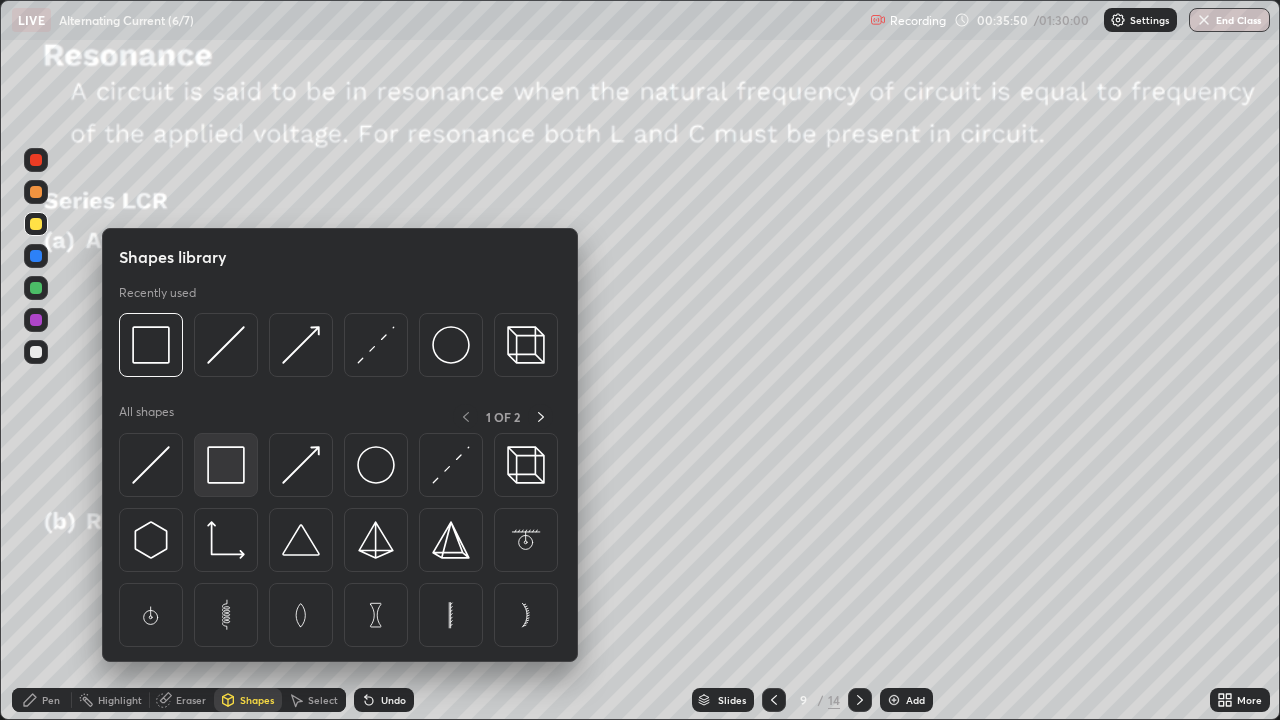 click at bounding box center (226, 465) 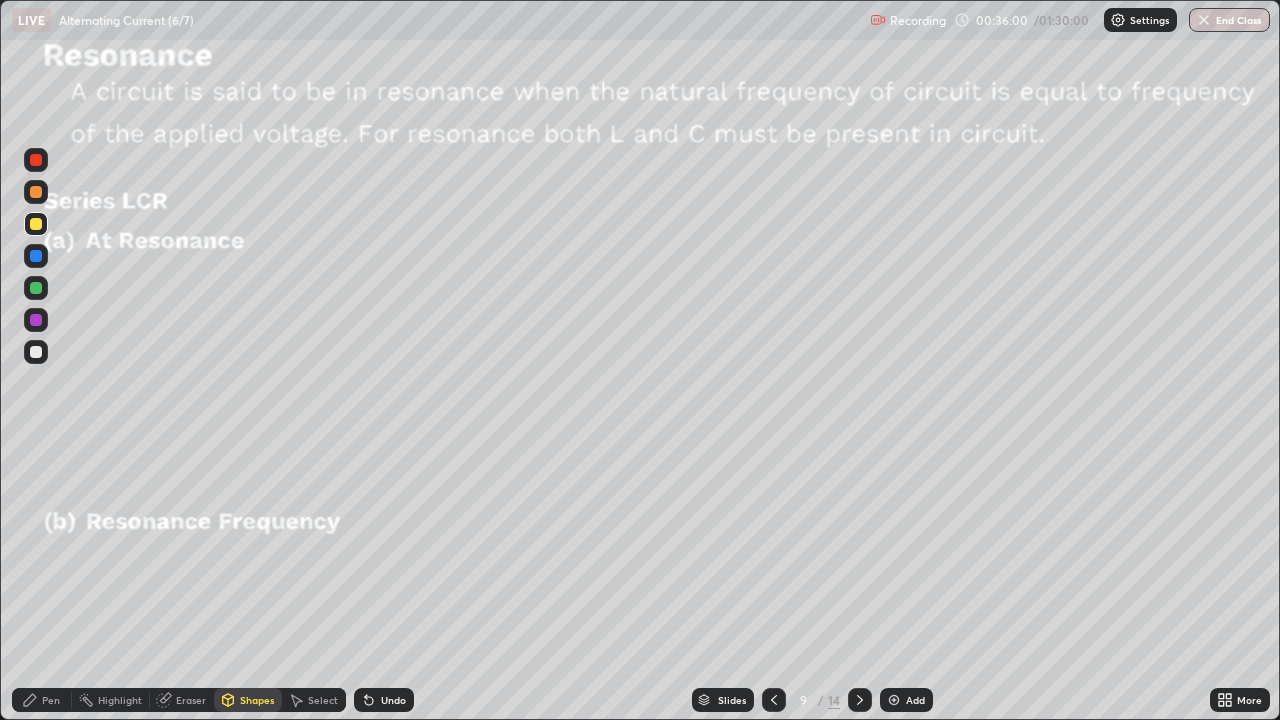 click on "Pen" at bounding box center (51, 700) 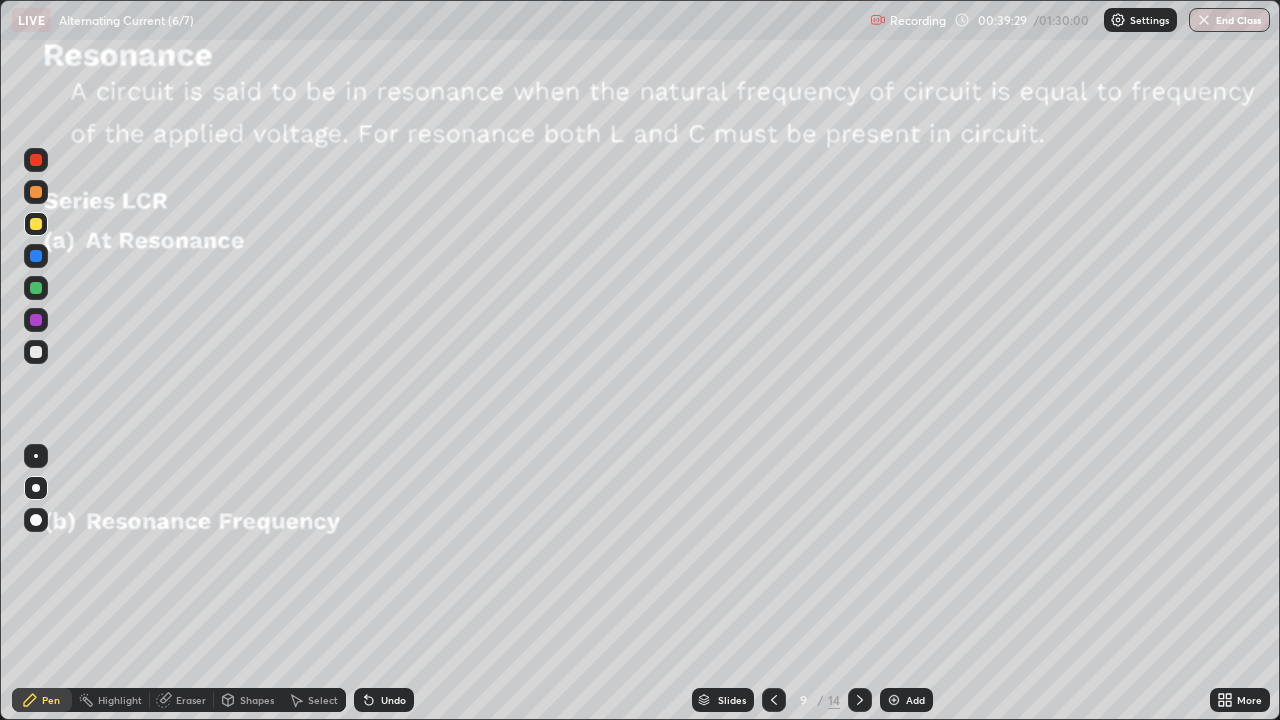 click 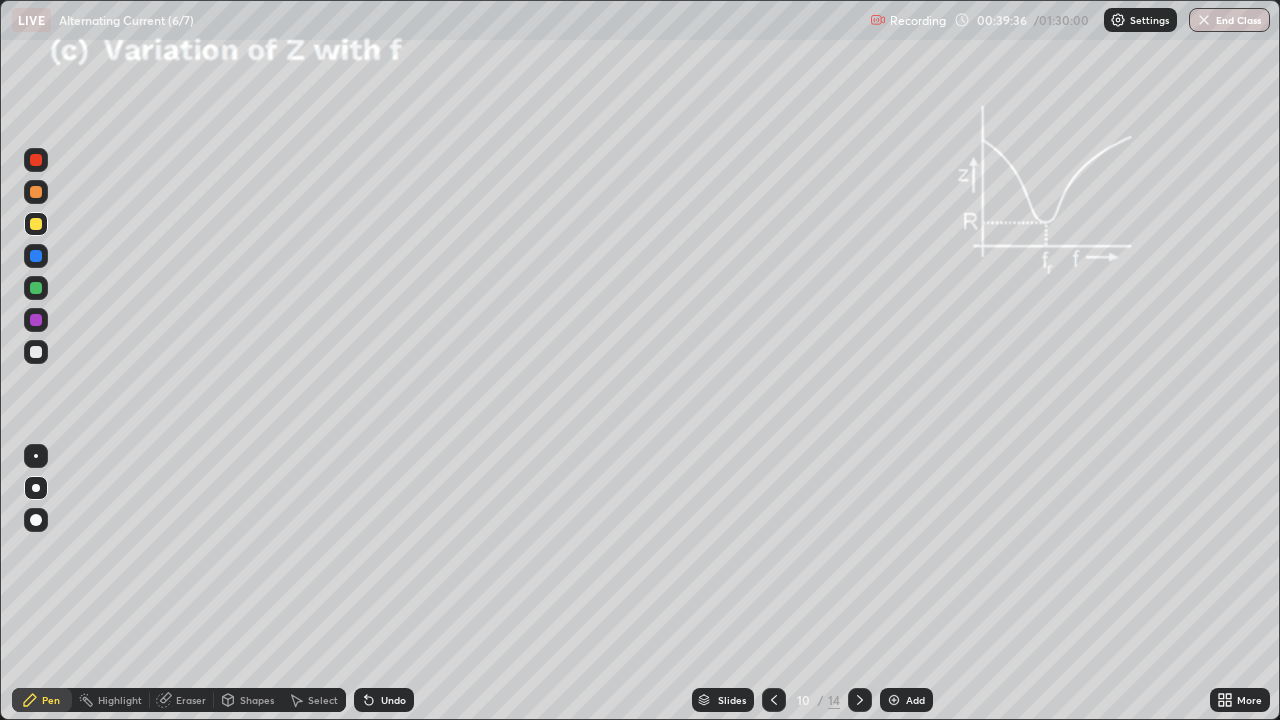 click on "Shapes" at bounding box center (257, 700) 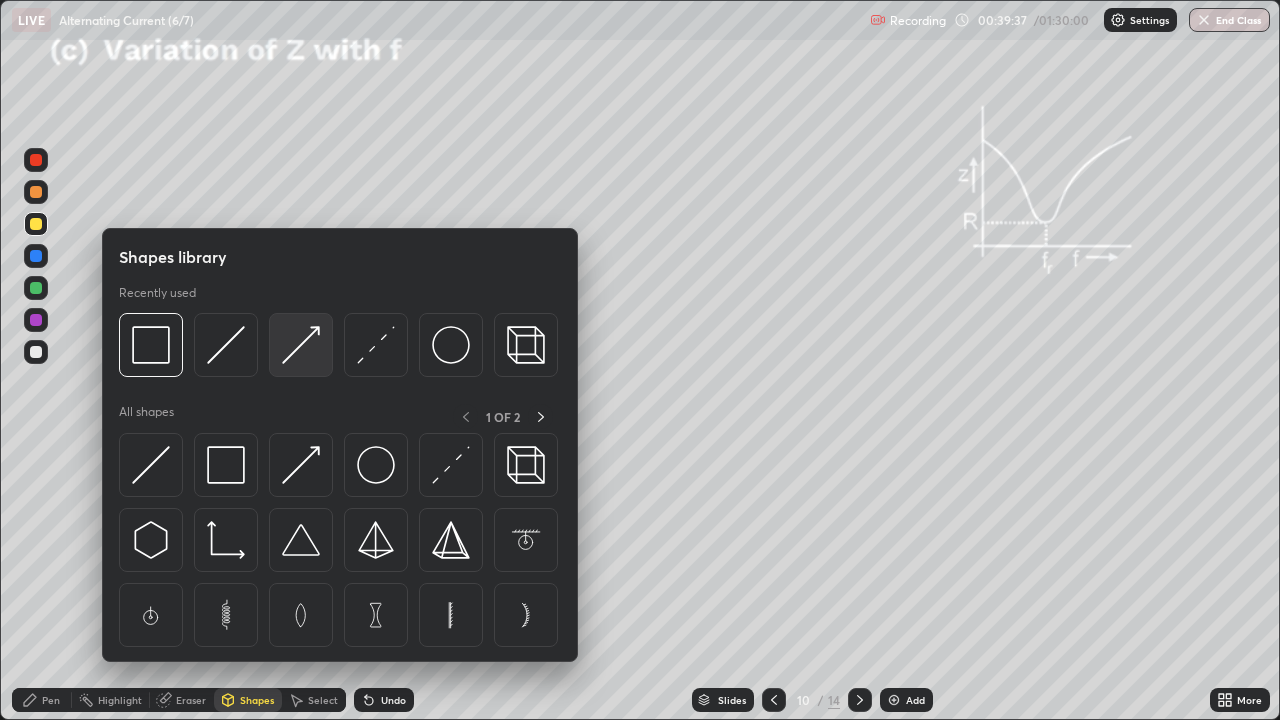 click at bounding box center [301, 345] 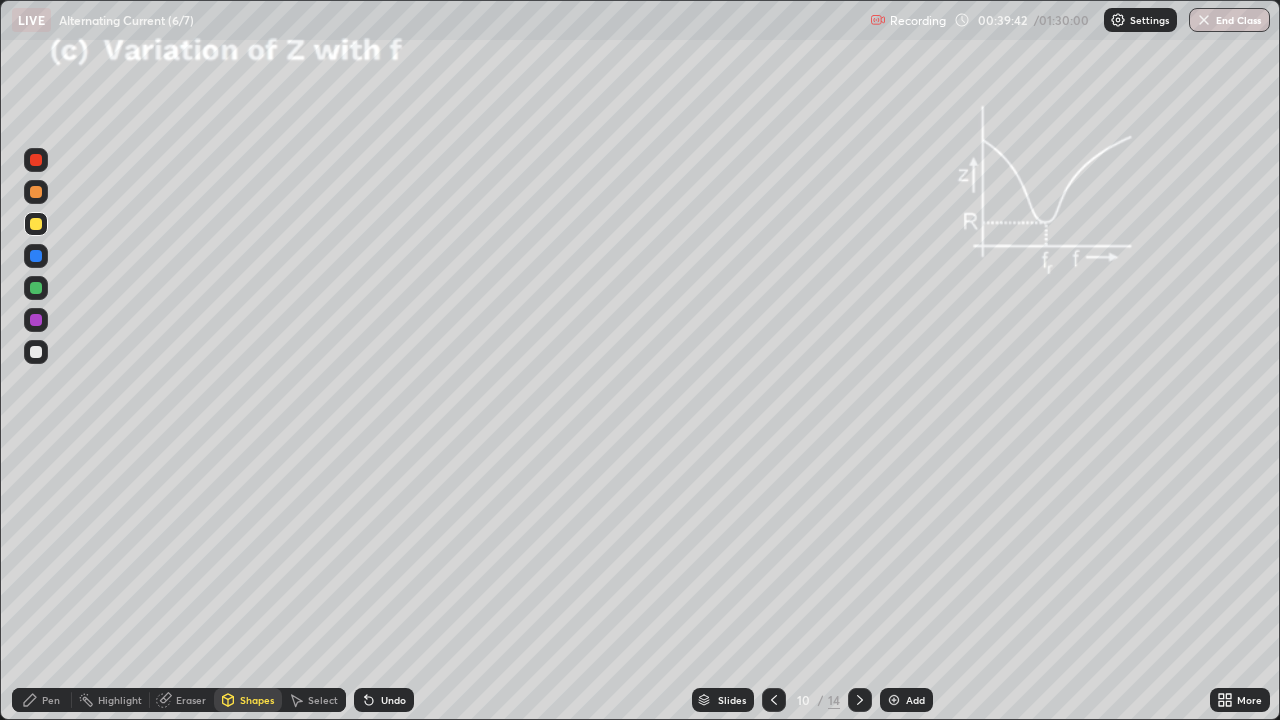 click on "Pen" at bounding box center [51, 700] 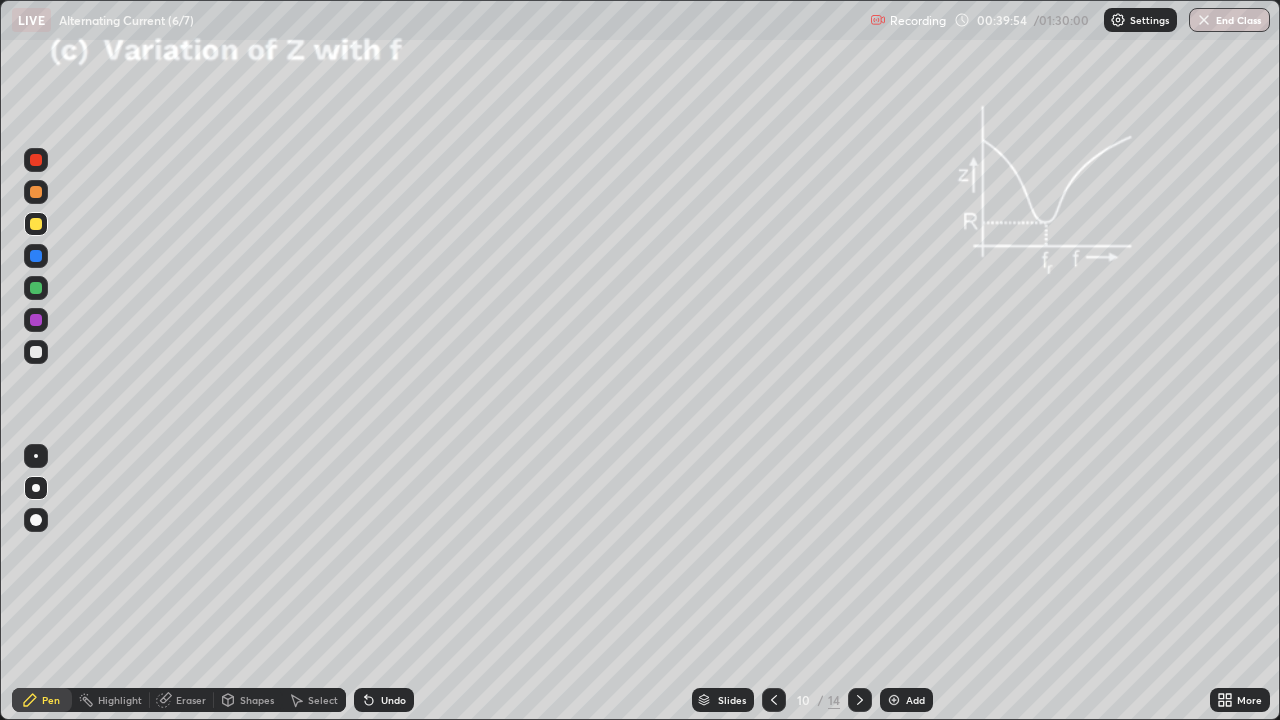 click at bounding box center (36, 192) 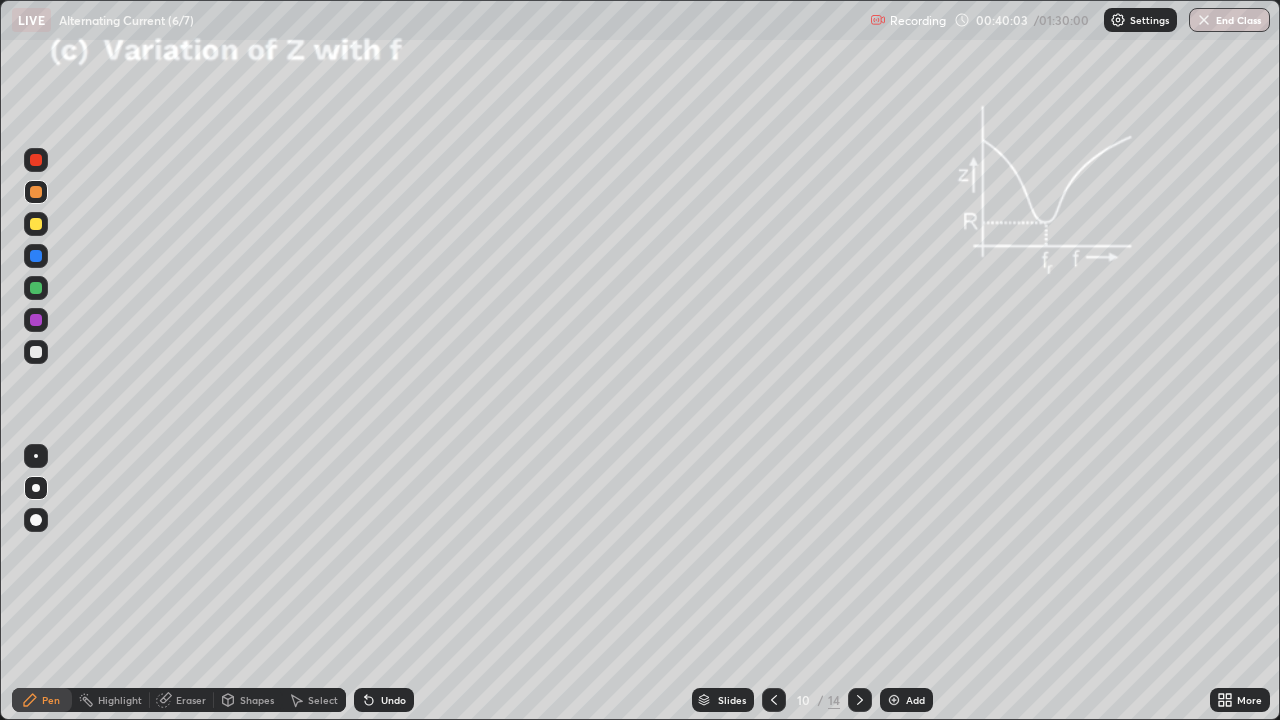 click on "Undo" at bounding box center [384, 700] 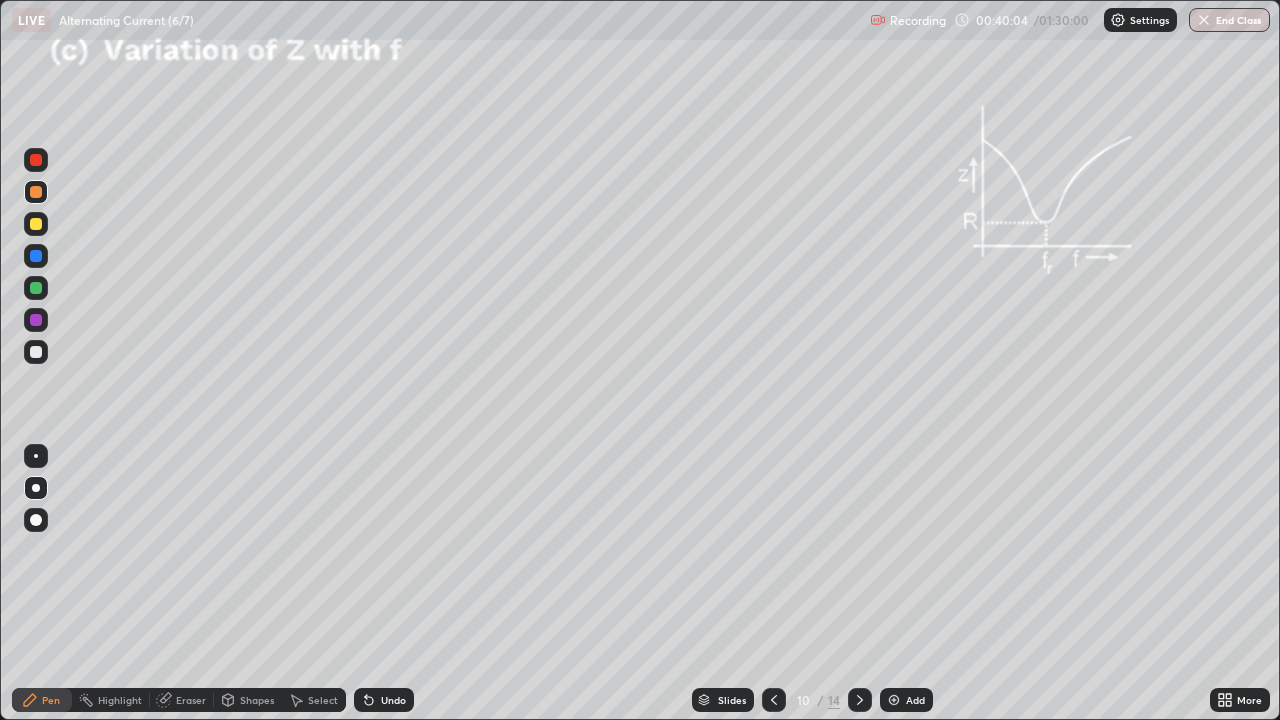 click on "Undo" at bounding box center (384, 700) 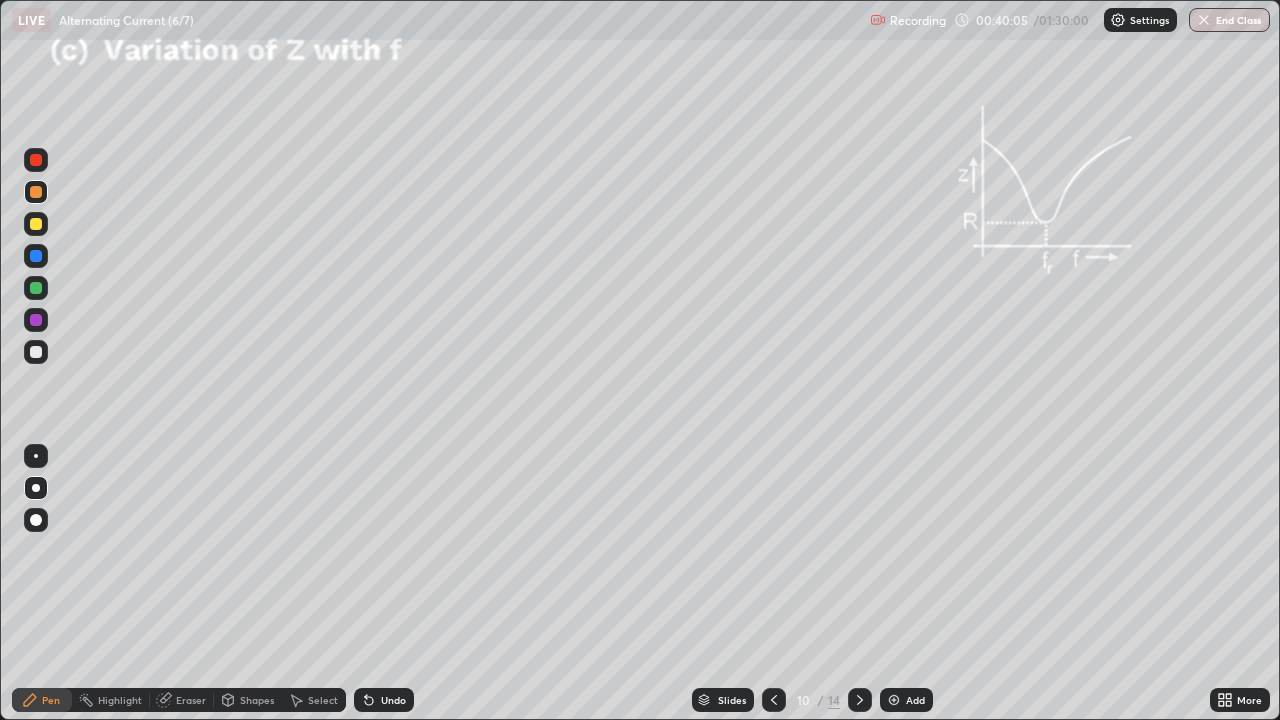 click on "Undo" at bounding box center (393, 700) 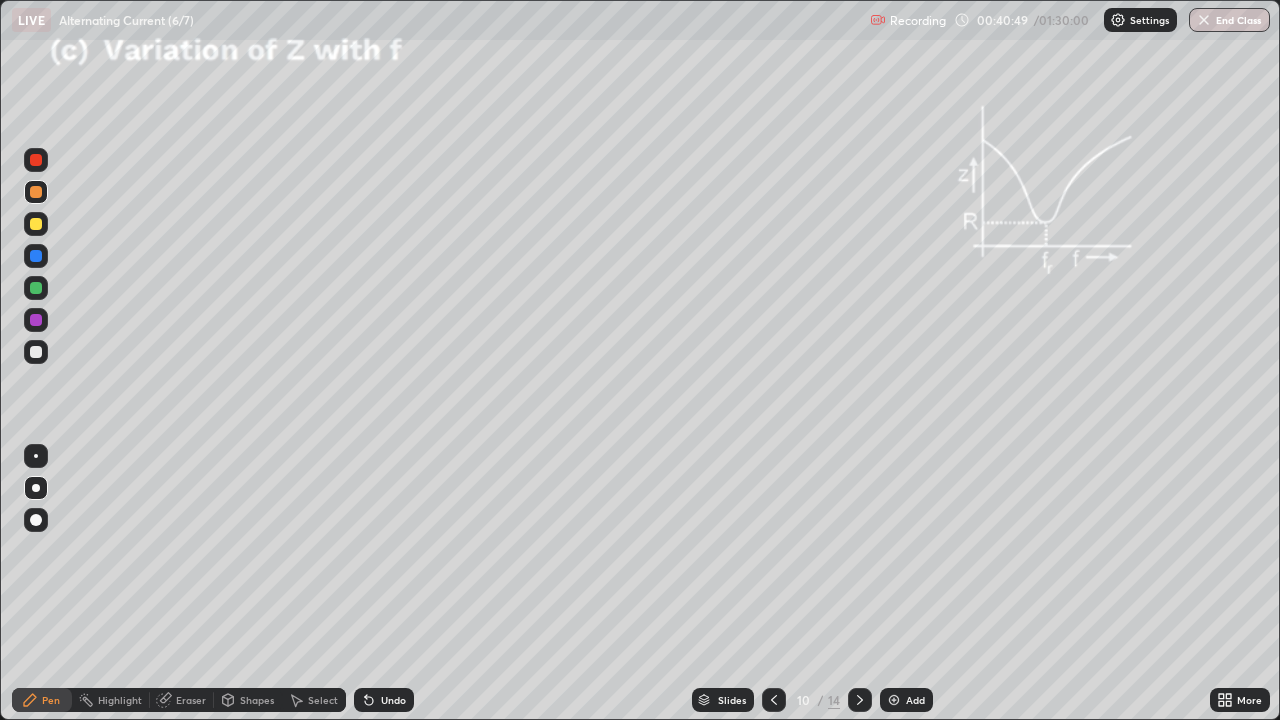 click at bounding box center (36, 224) 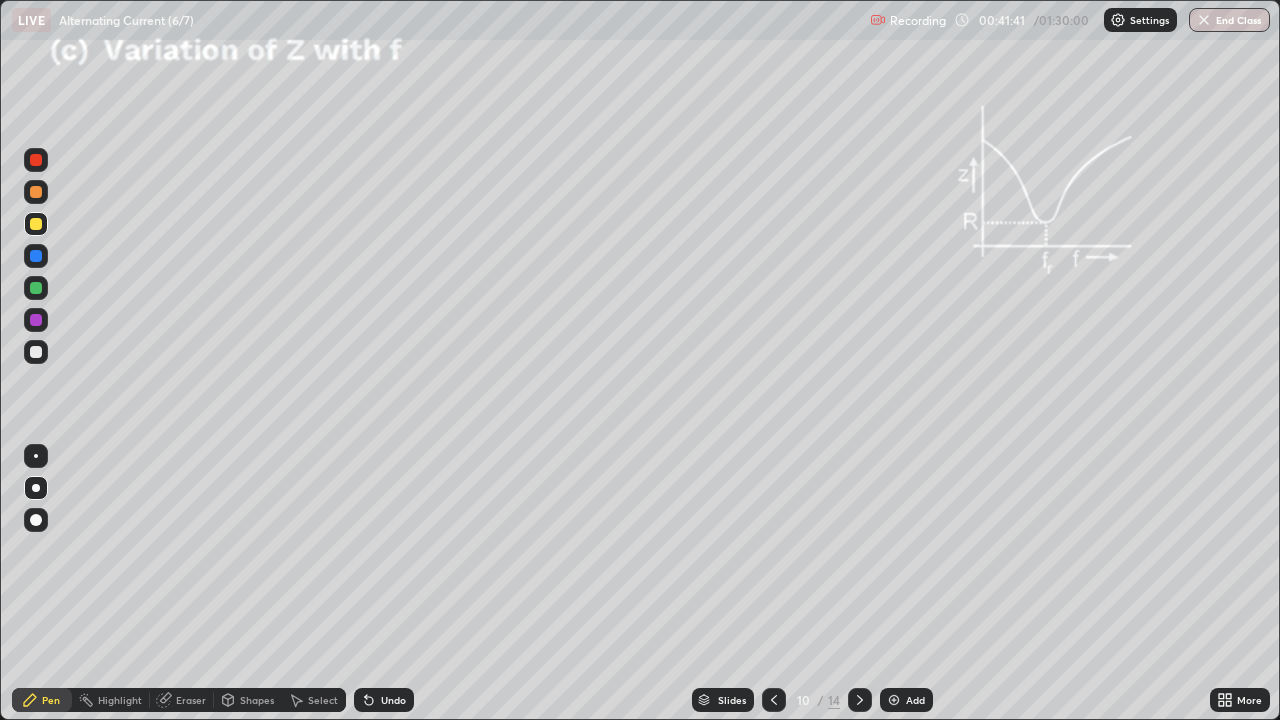 click at bounding box center (36, 192) 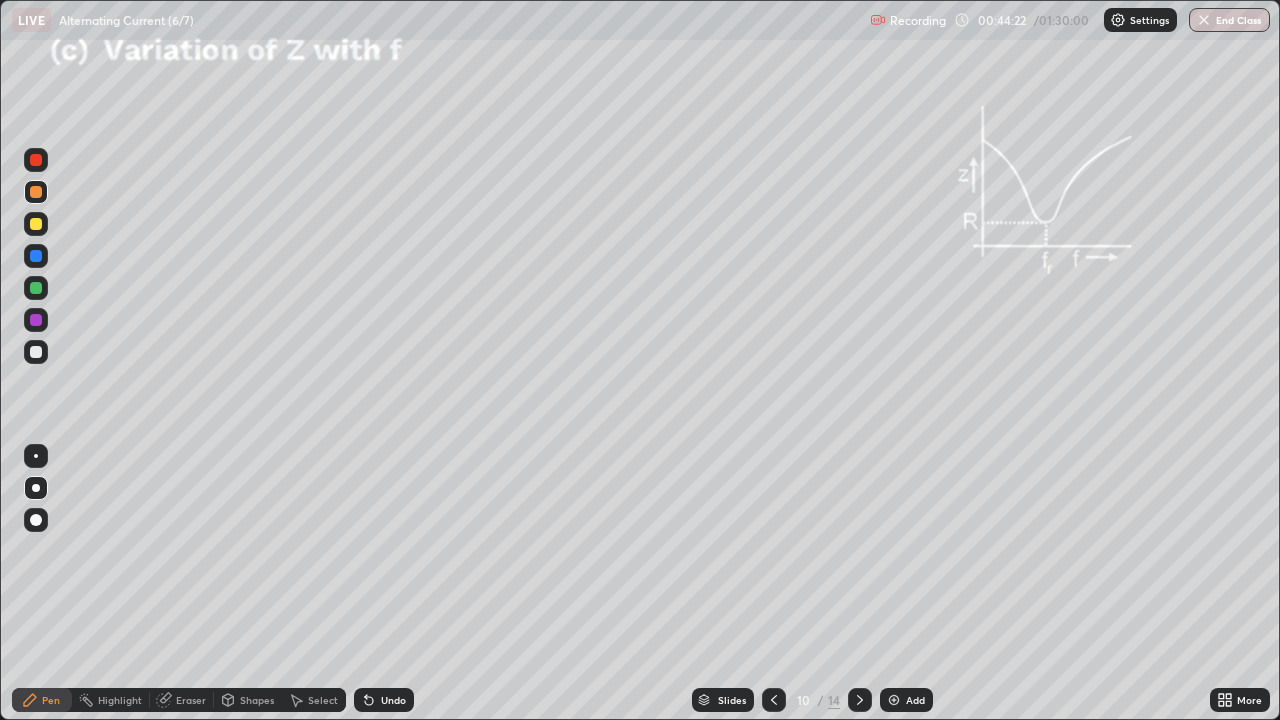 click on "Eraser" at bounding box center [191, 700] 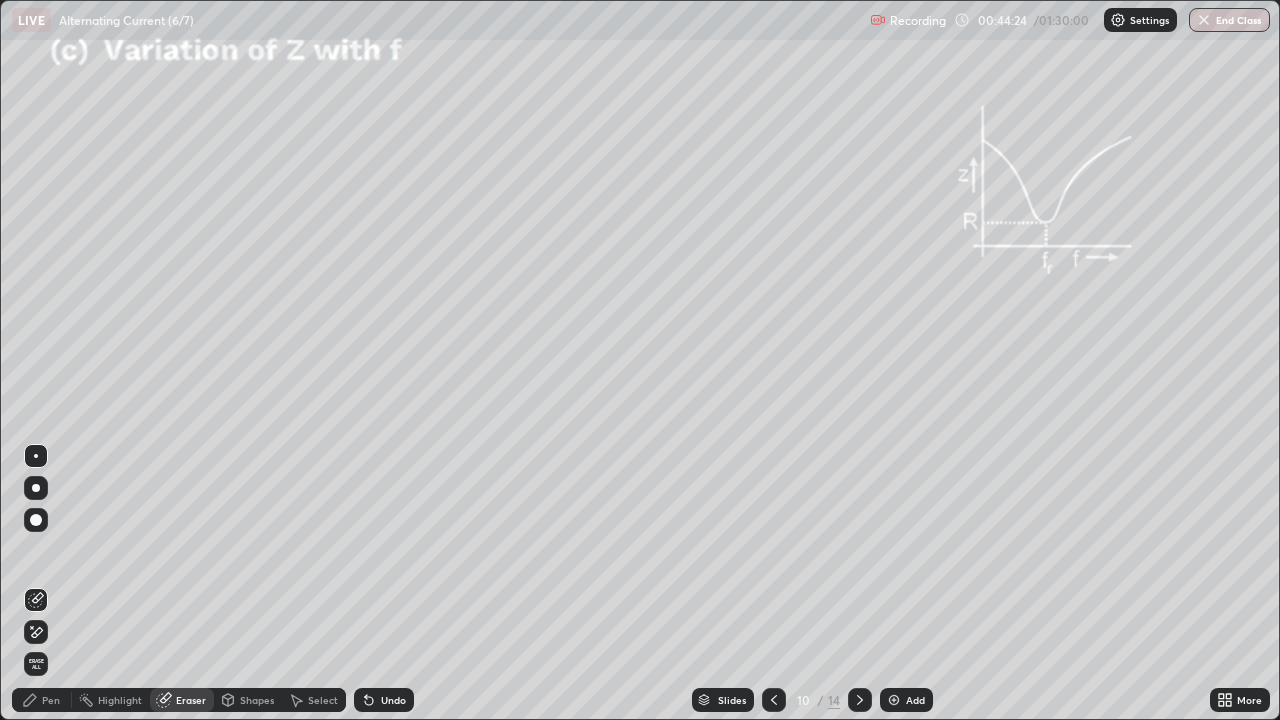 click on "Shapes" at bounding box center [257, 700] 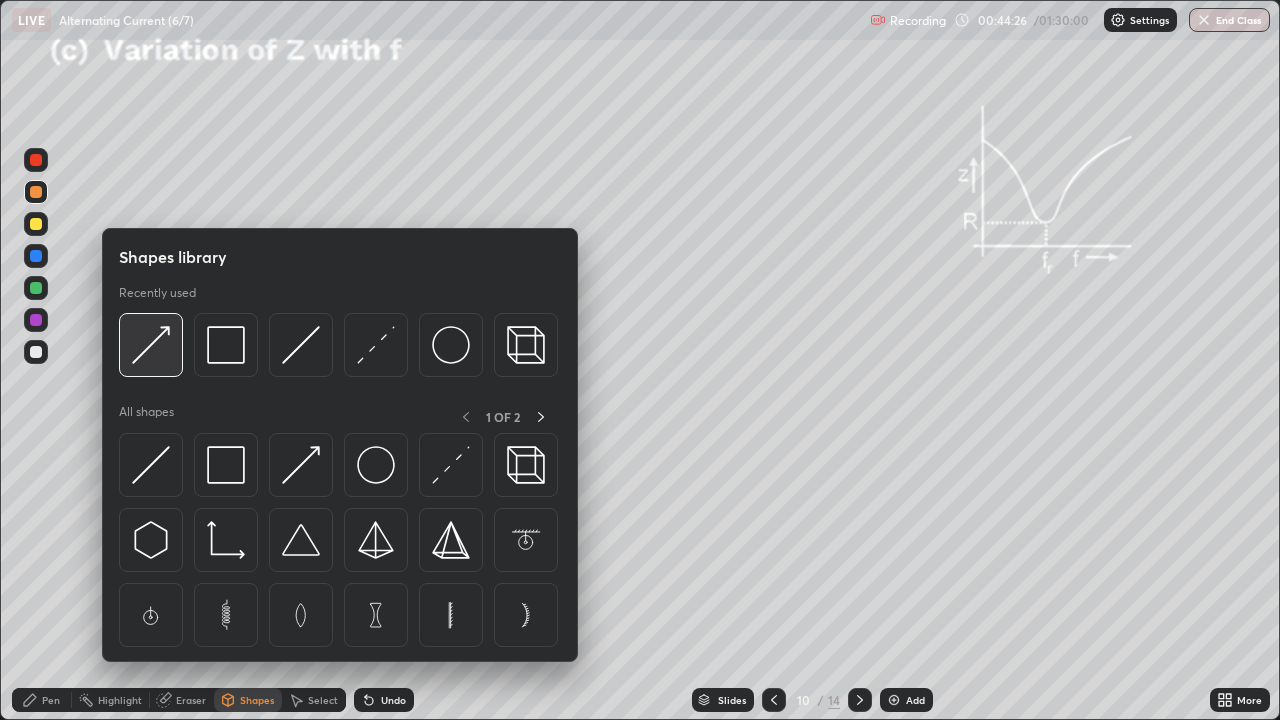 click at bounding box center [151, 345] 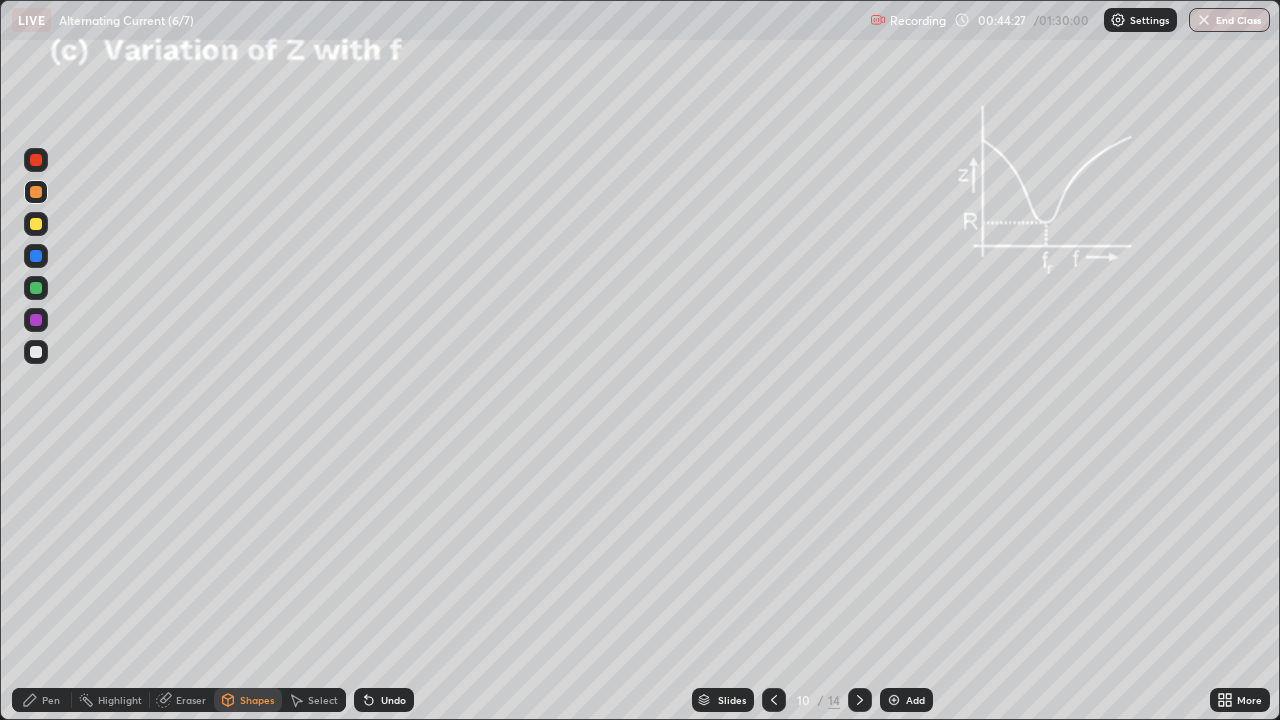 click at bounding box center [36, 192] 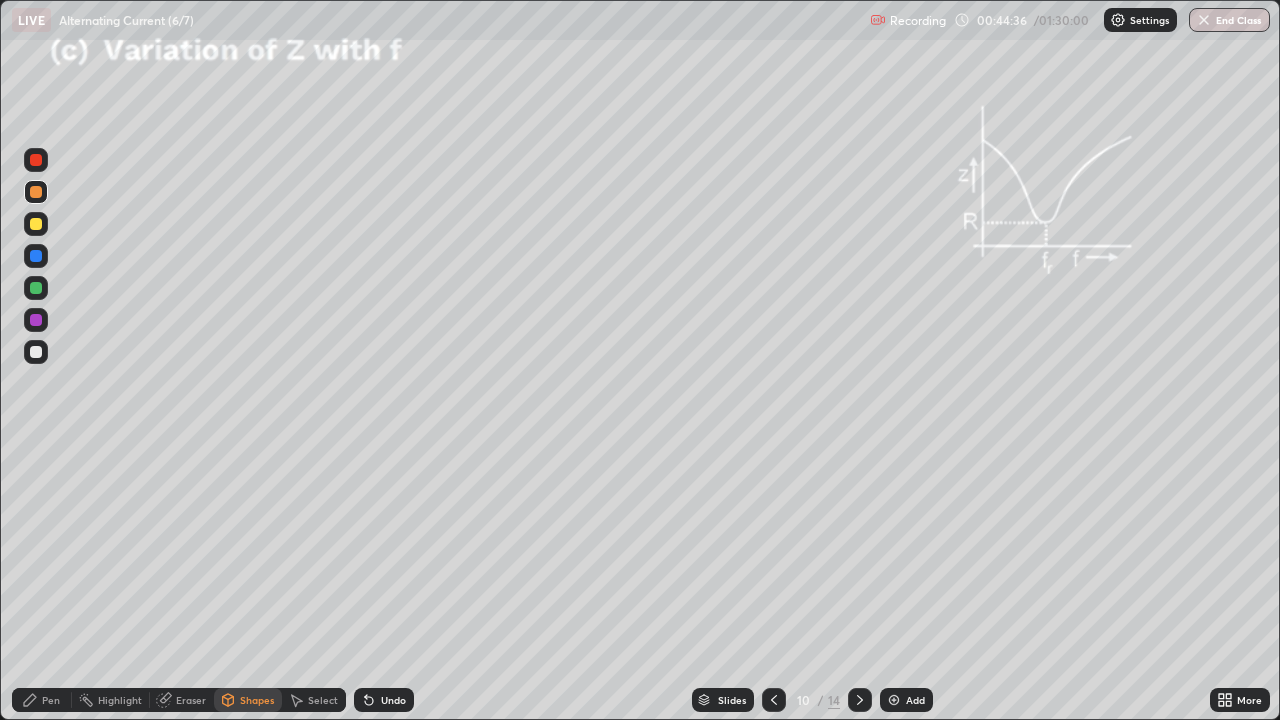 click on "Pen" at bounding box center (51, 700) 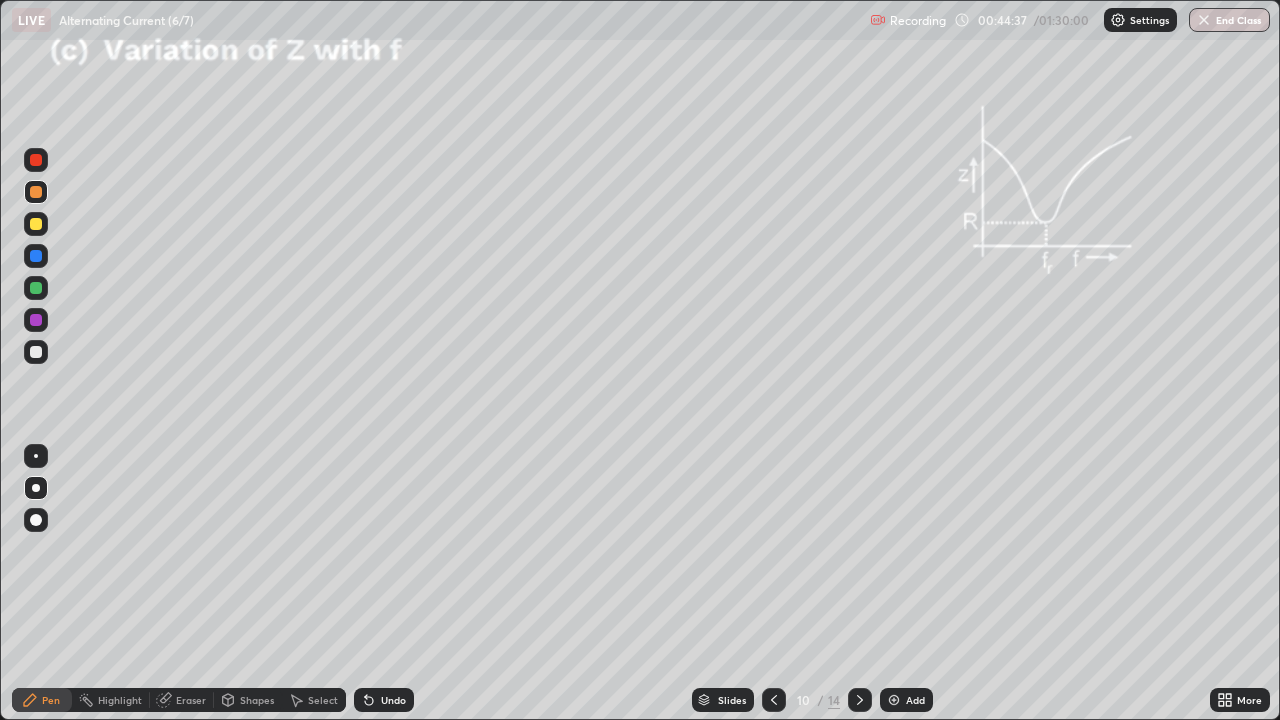 click at bounding box center [36, 352] 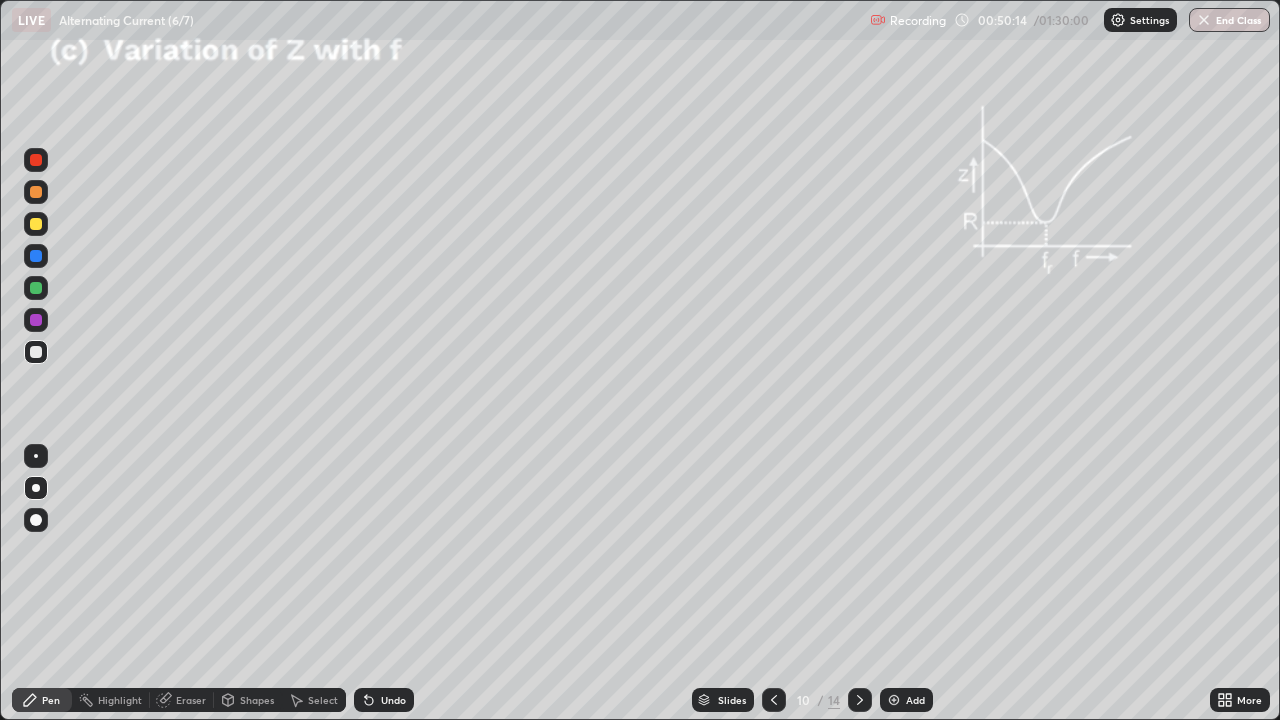 click 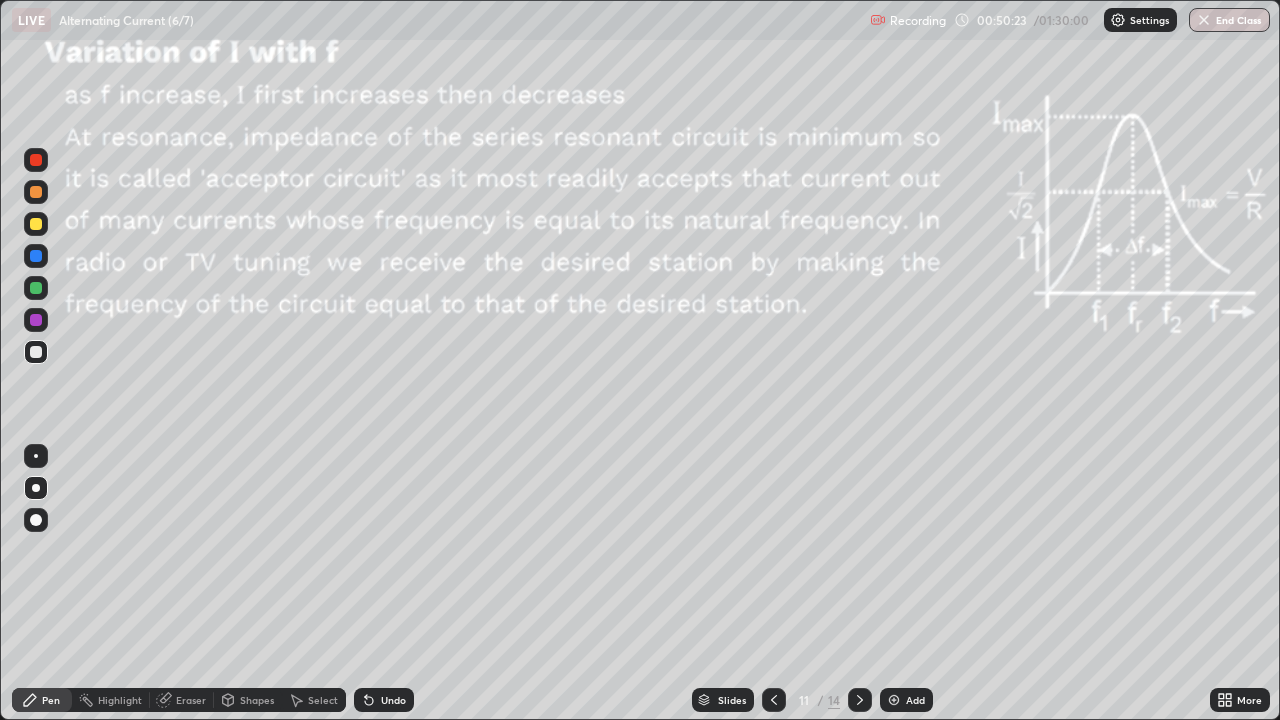click 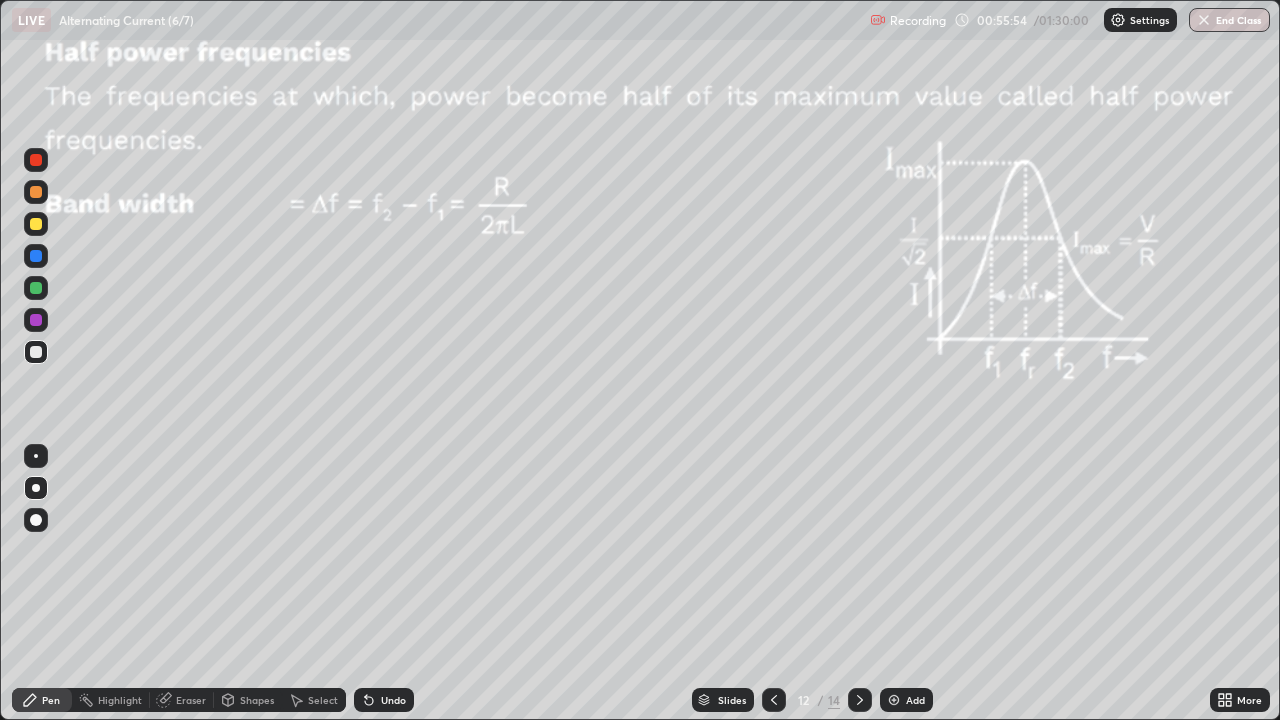 click at bounding box center (36, 288) 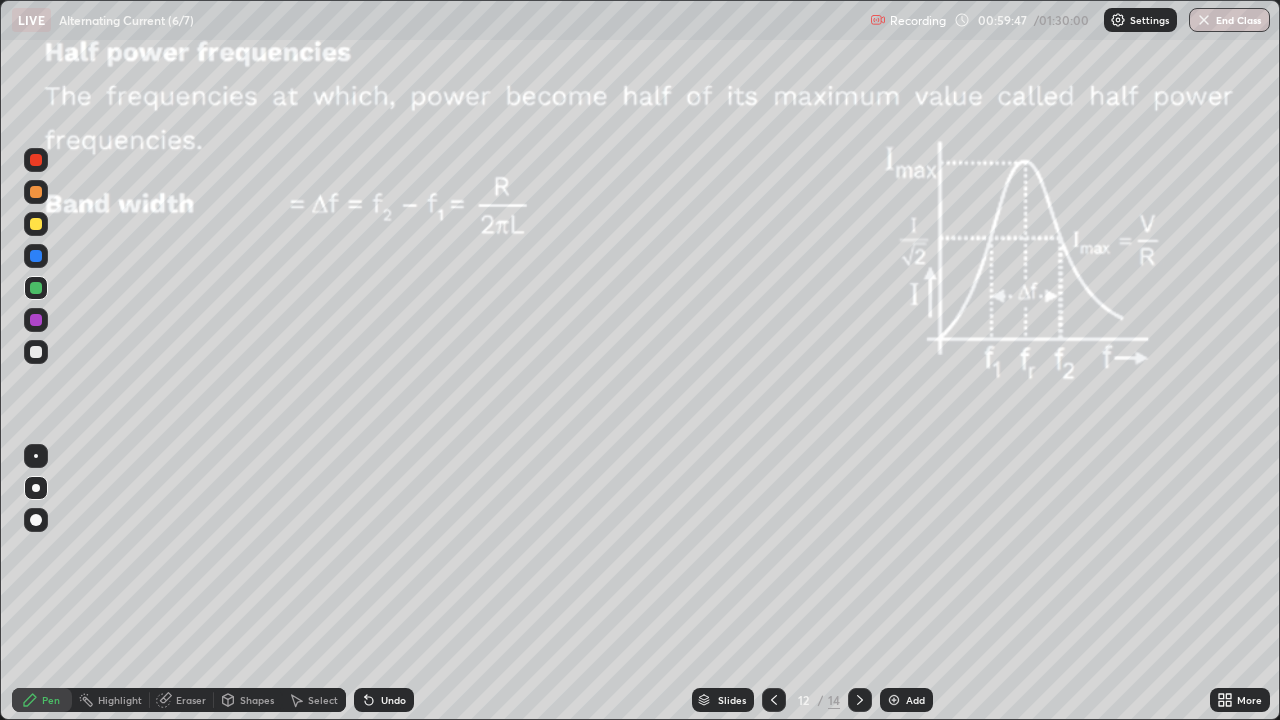 click at bounding box center [36, 352] 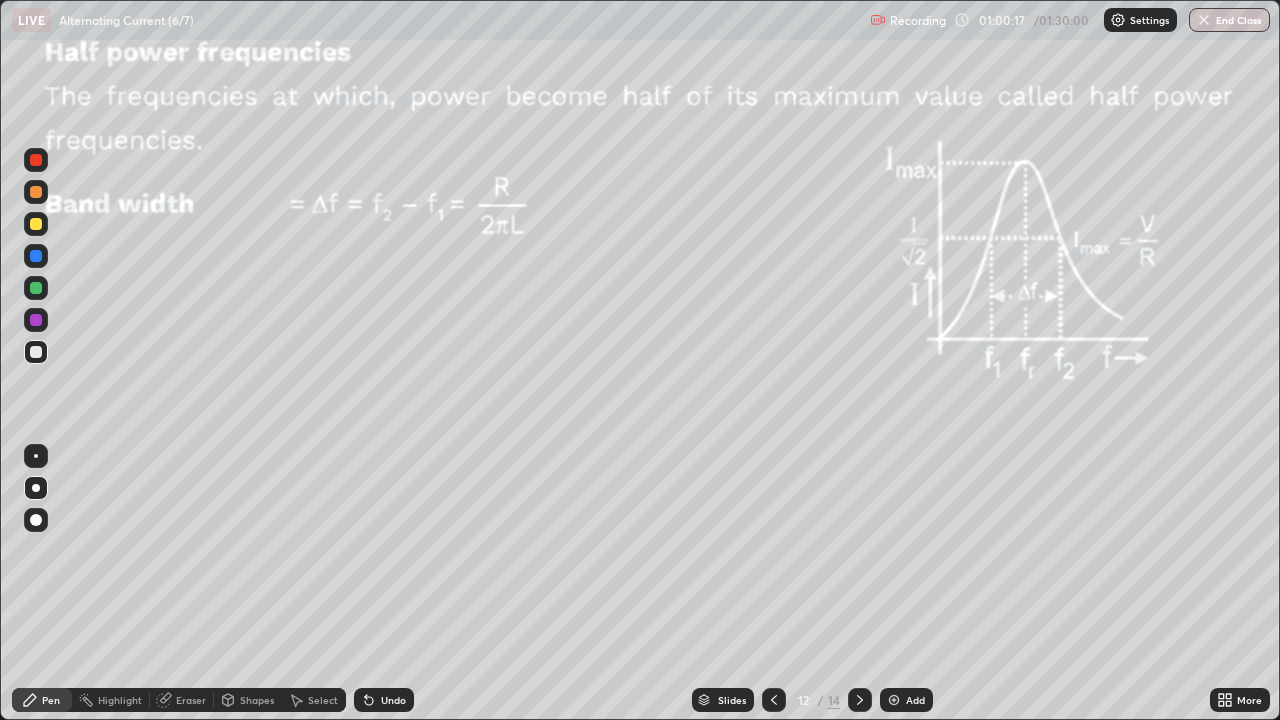 click on "Undo" at bounding box center (393, 700) 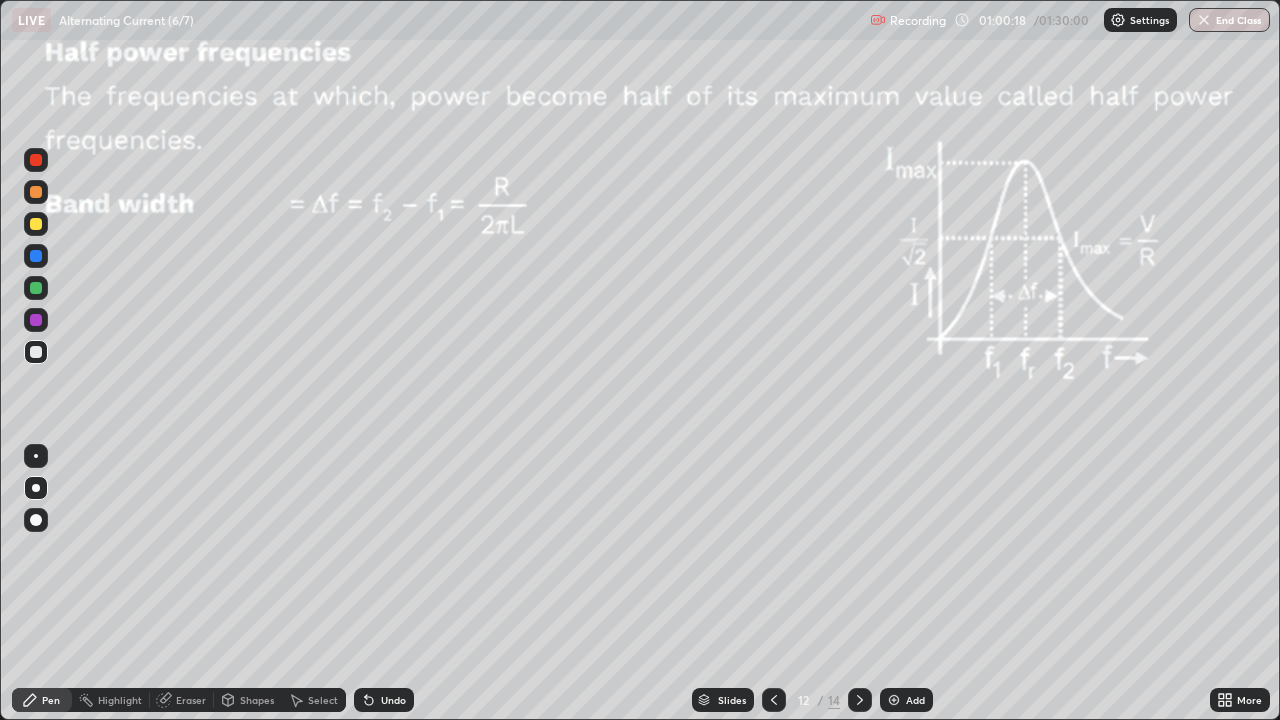 click on "Undo" at bounding box center [393, 700] 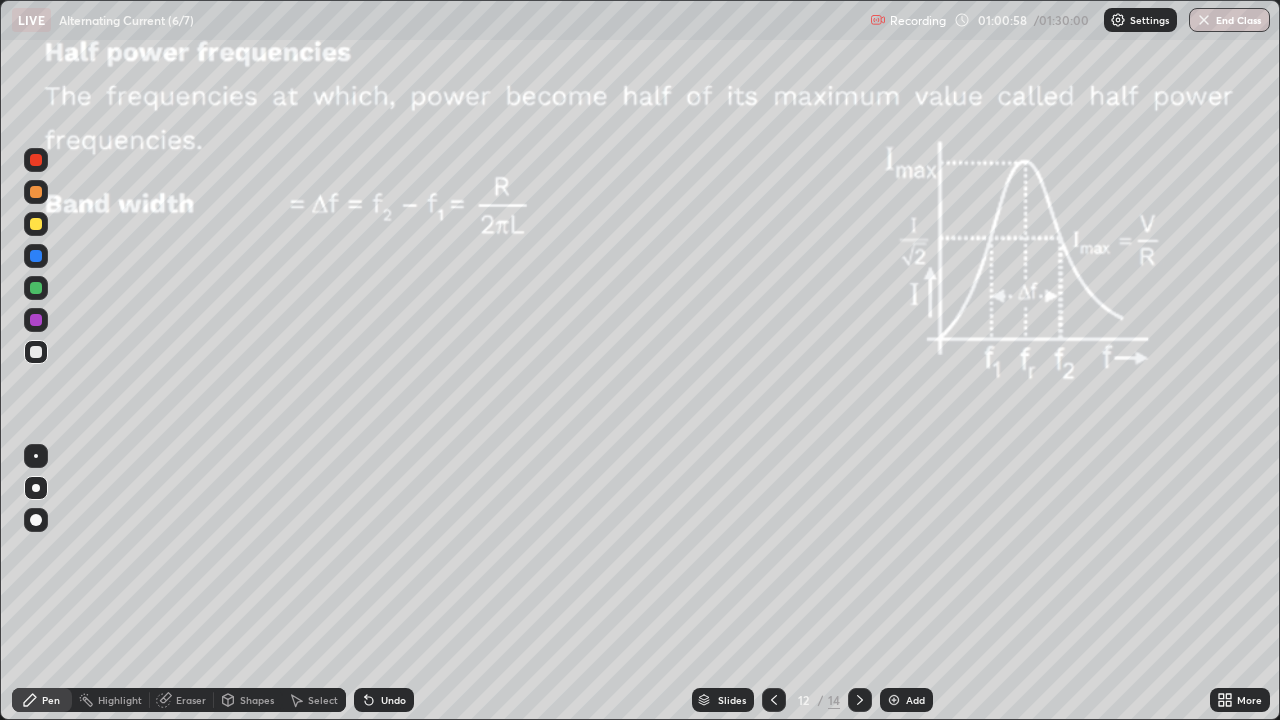 click on "Slides 12 / 14 Add" at bounding box center [812, 700] 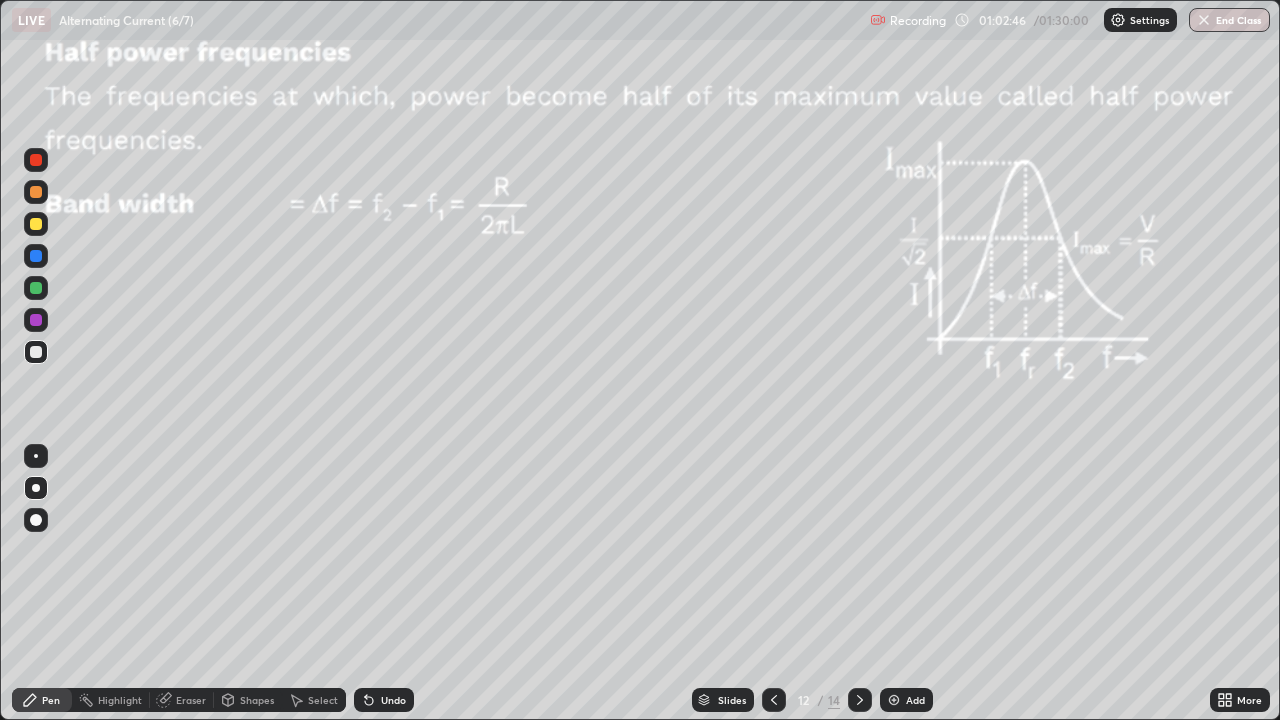 click 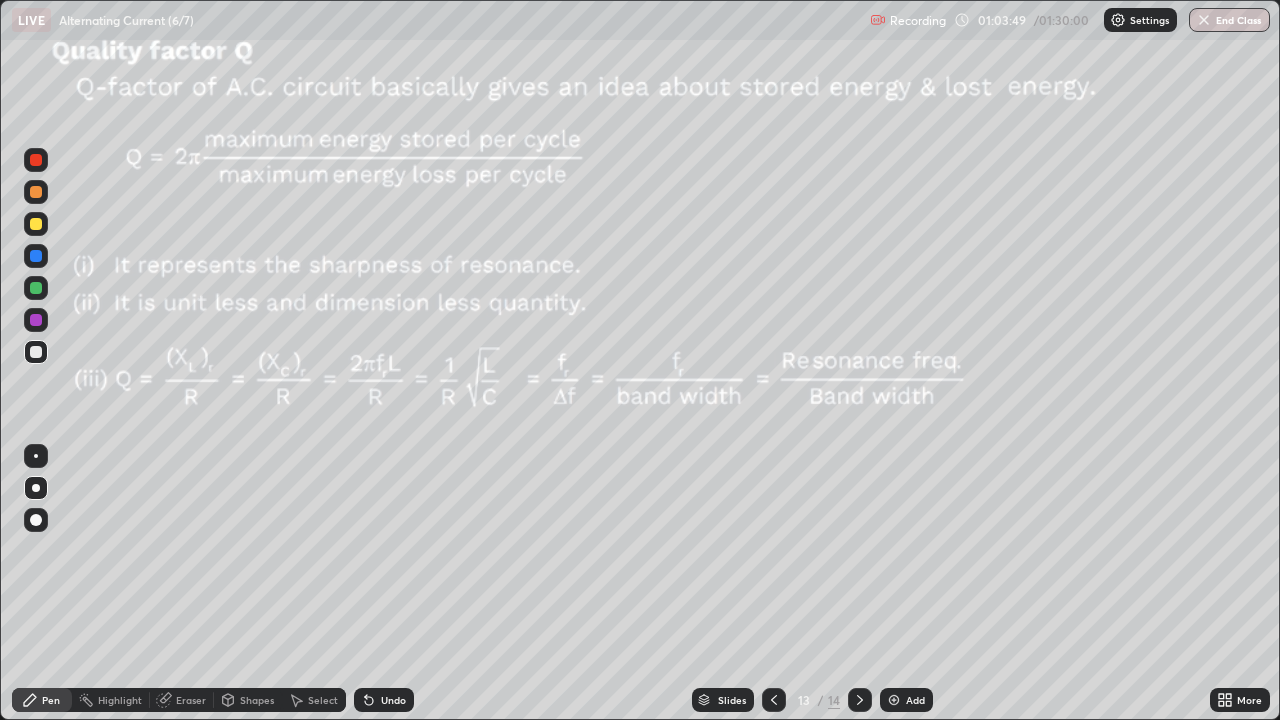 click on "Undo" at bounding box center [393, 700] 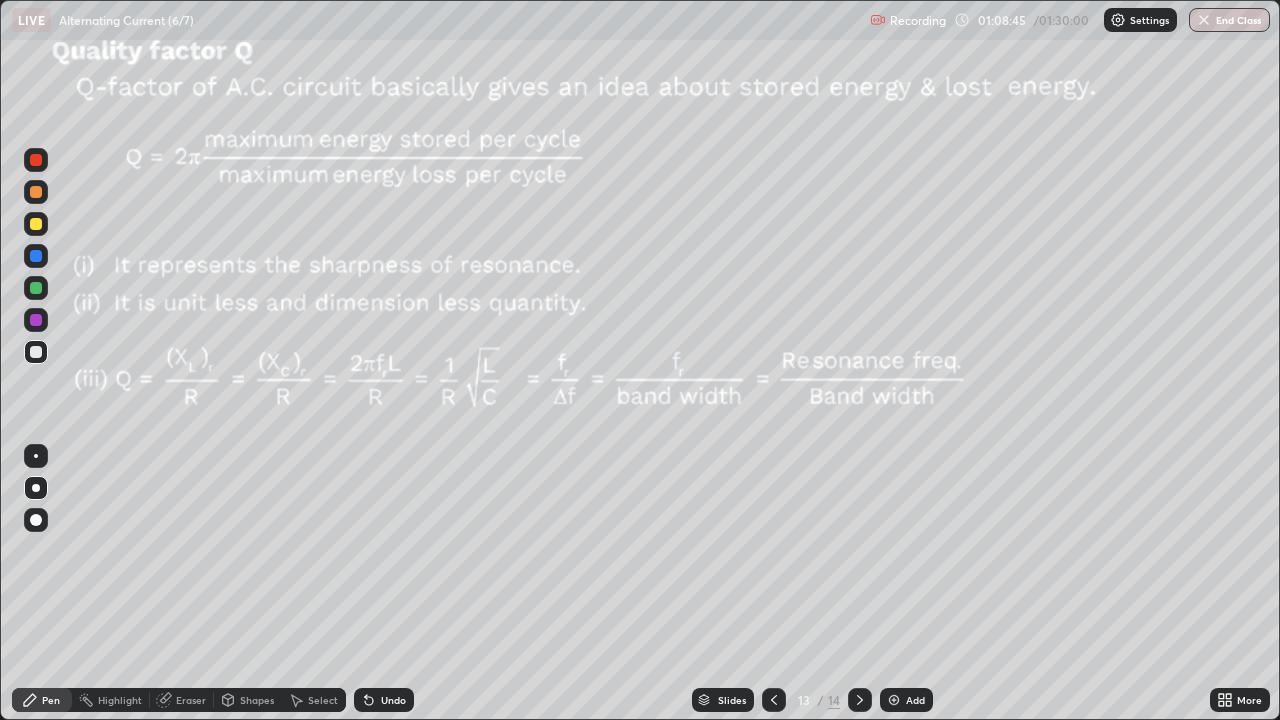 click on "Shapes" at bounding box center [257, 700] 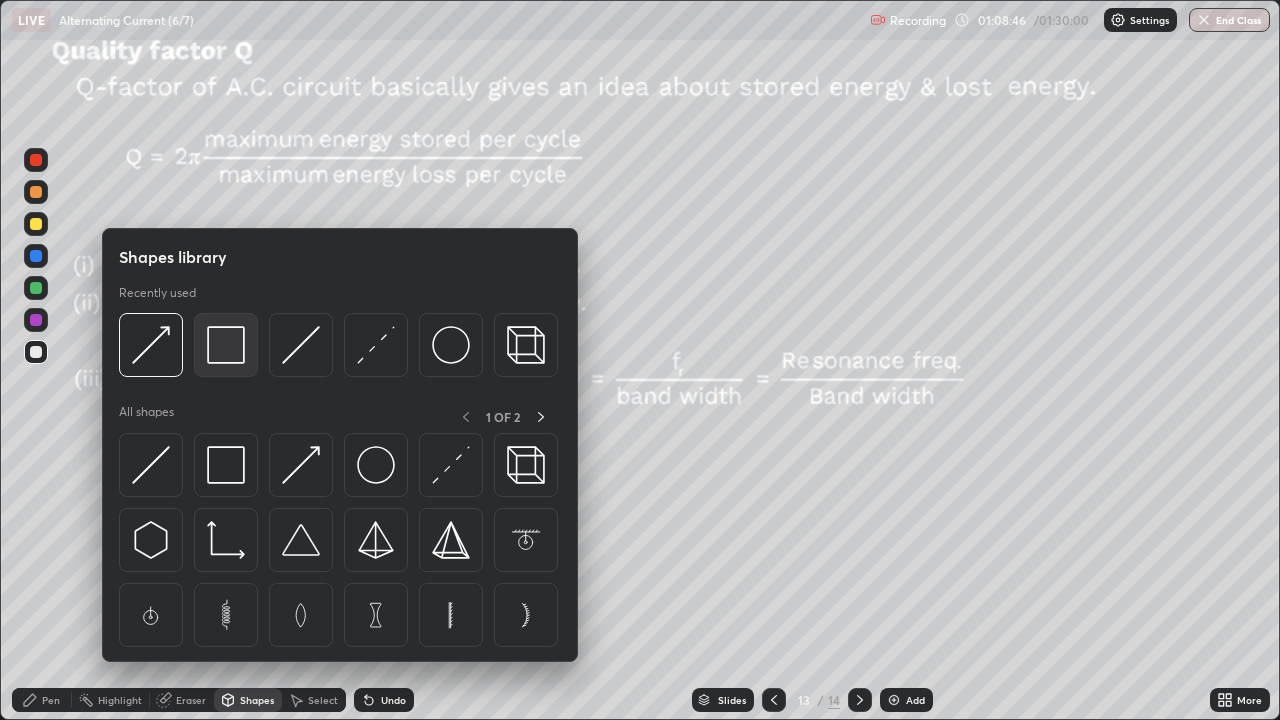 click at bounding box center (226, 345) 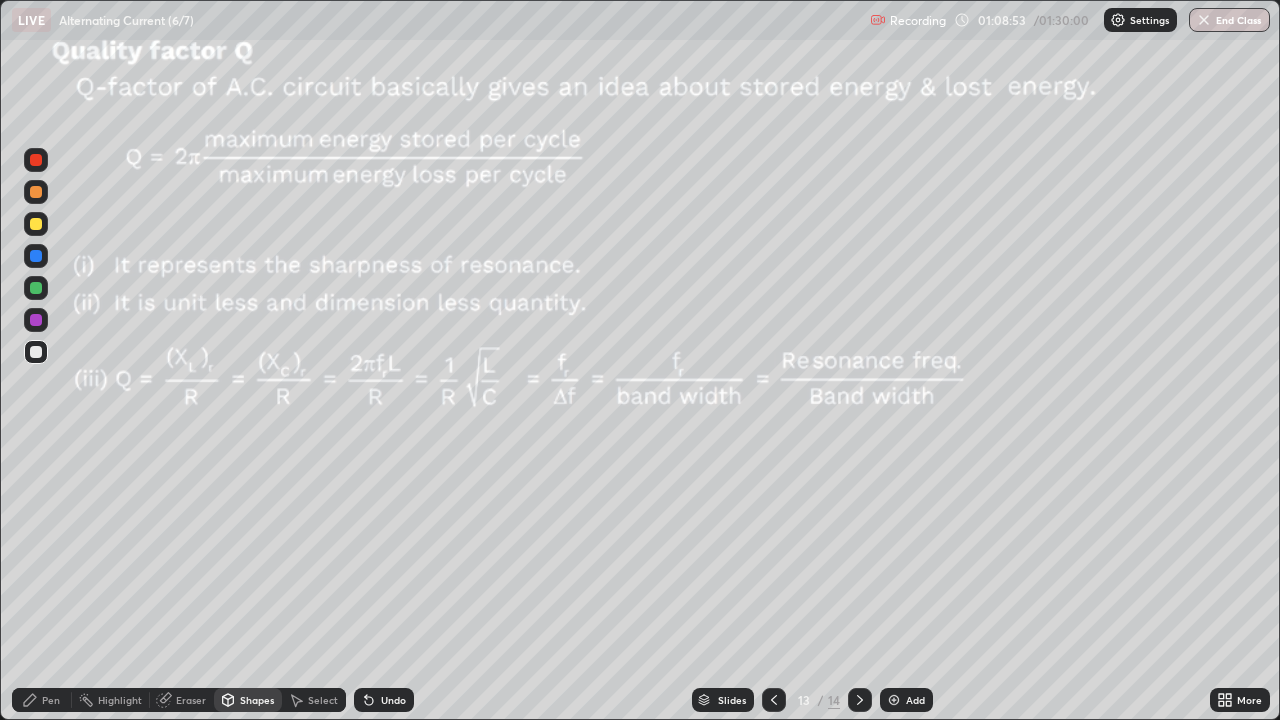 click on "Pen" at bounding box center (51, 700) 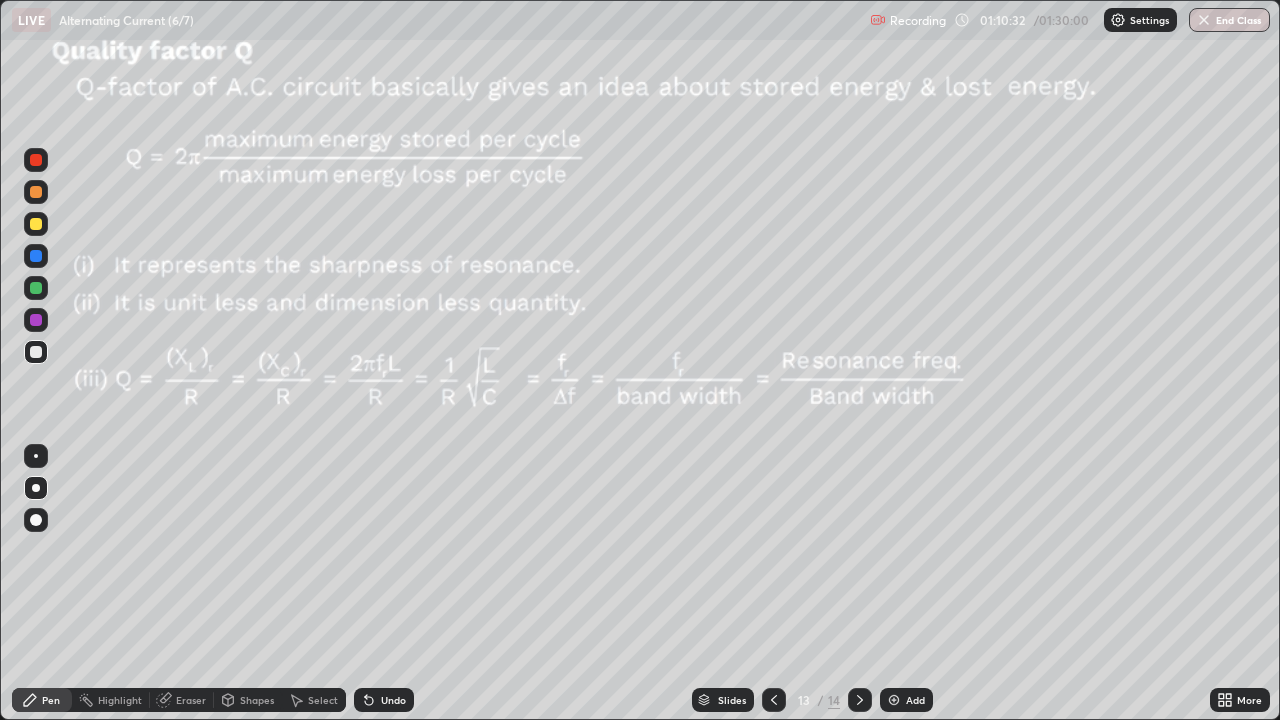 click 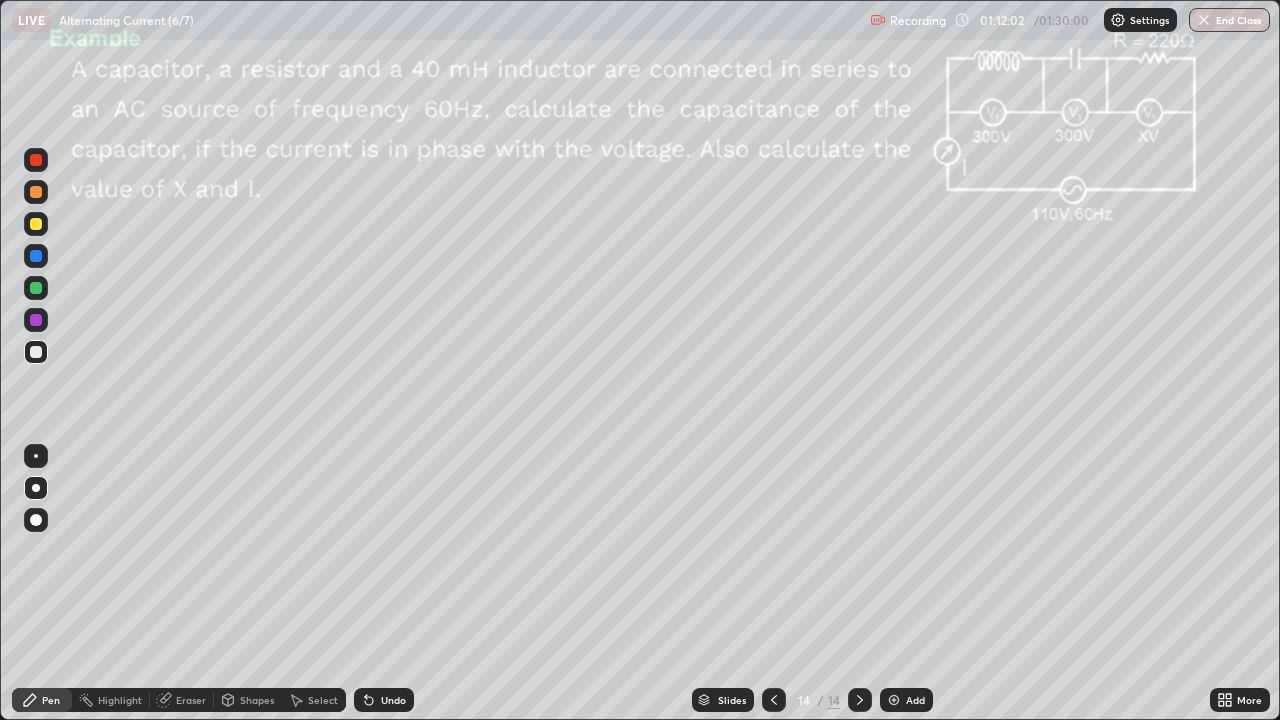 click at bounding box center (36, 320) 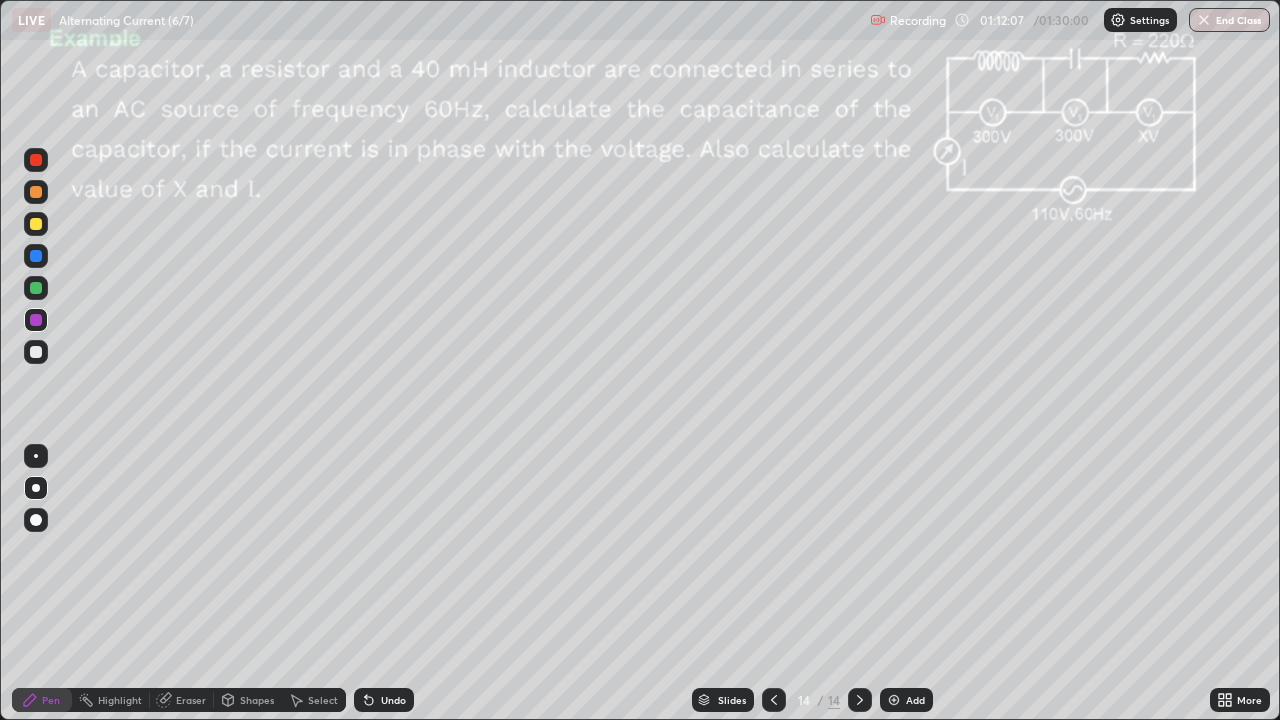 click at bounding box center [36, 288] 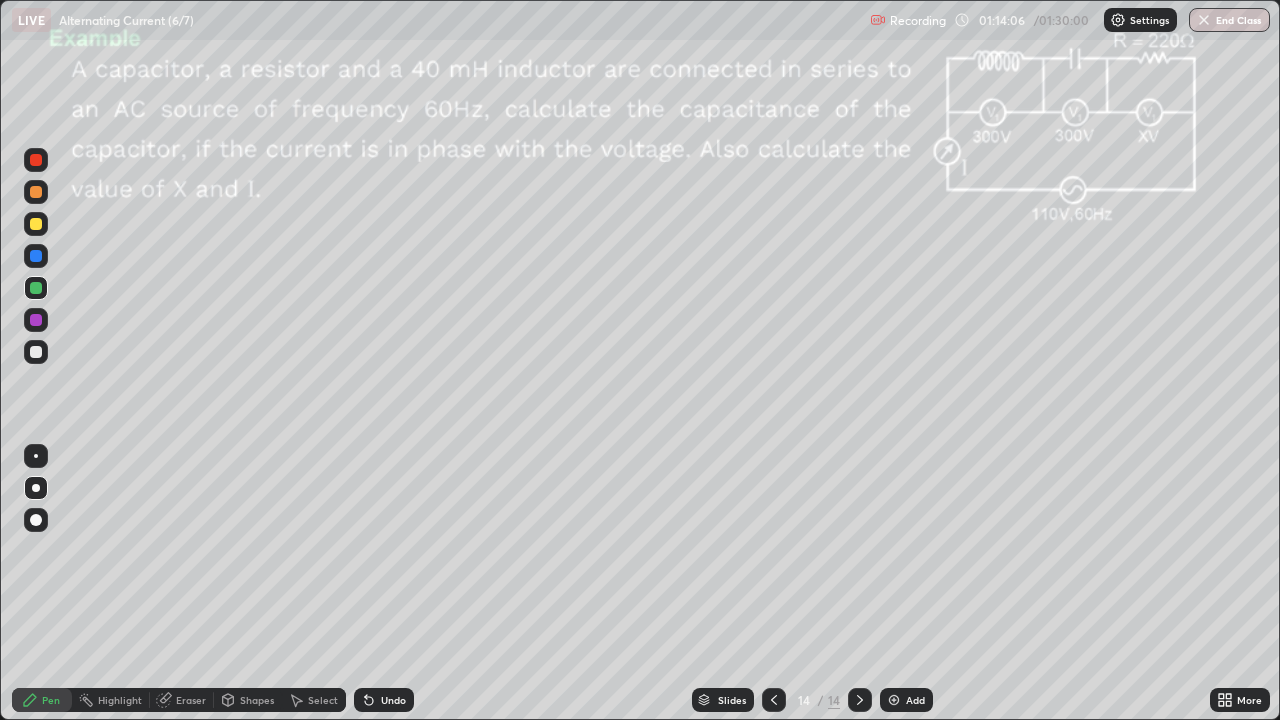 click on "End Class" at bounding box center (1229, 20) 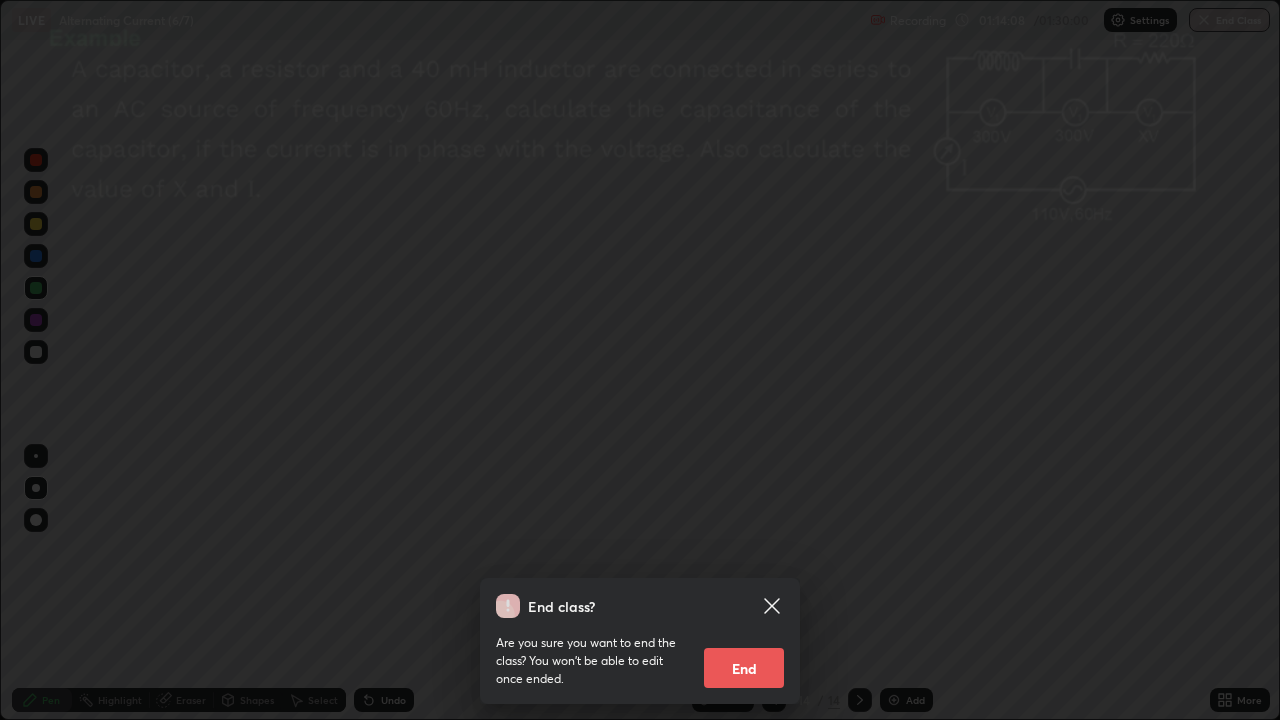 click on "End" at bounding box center (744, 668) 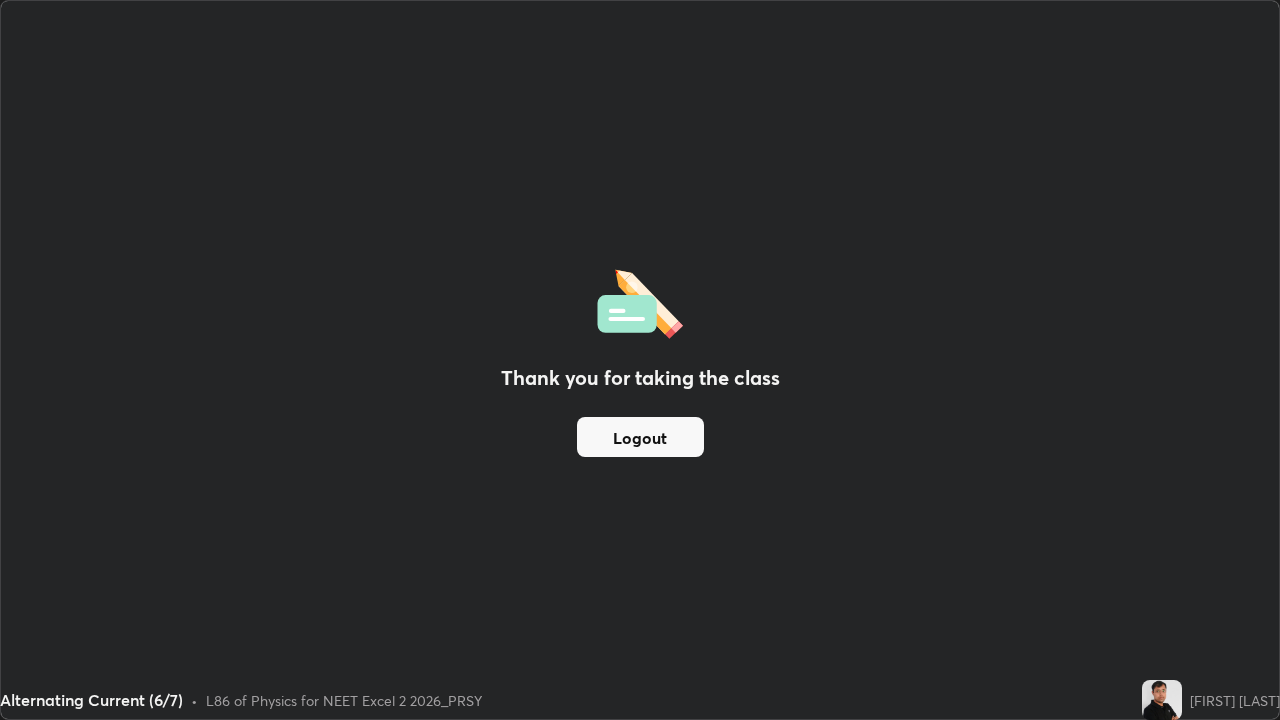 click on "Logout" at bounding box center (640, 437) 